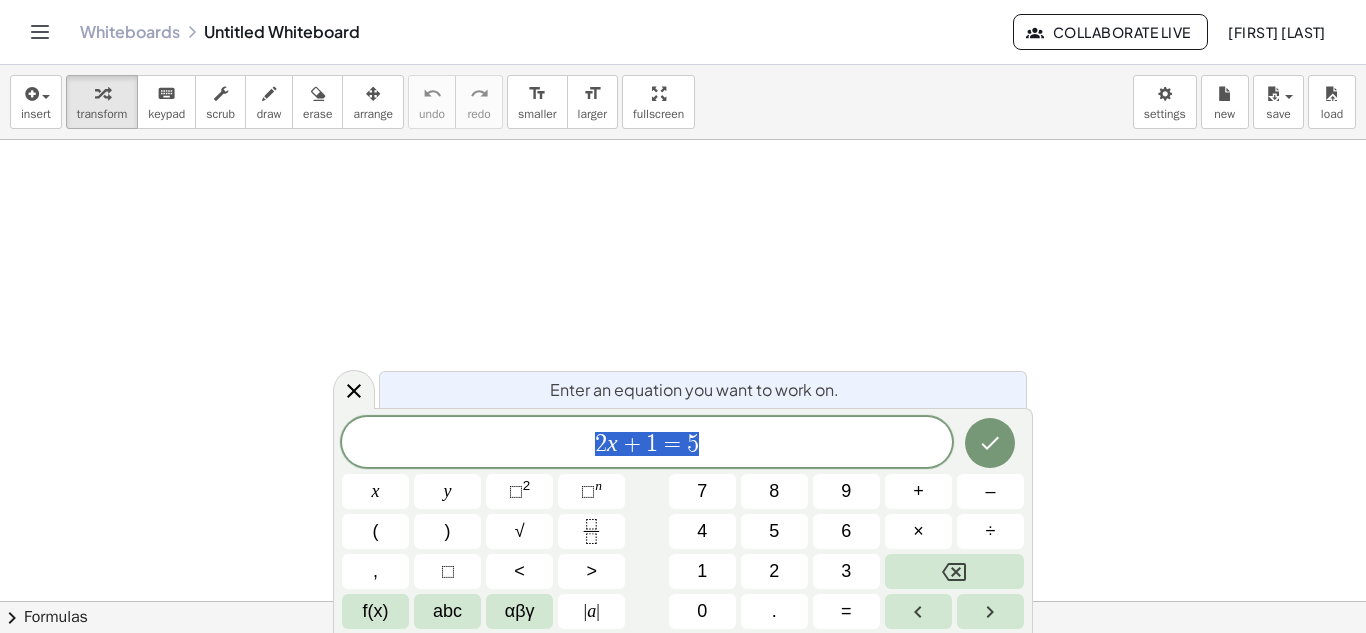 scroll, scrollTop: 0, scrollLeft: 0, axis: both 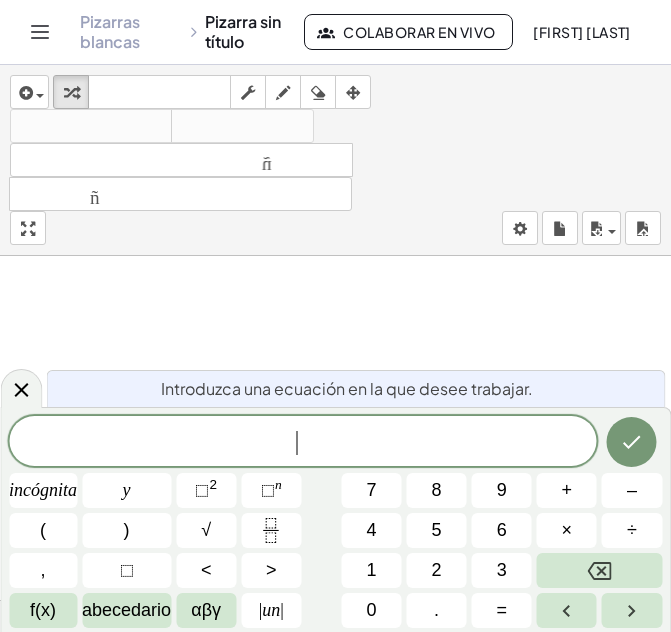 click at bounding box center [335, 782] 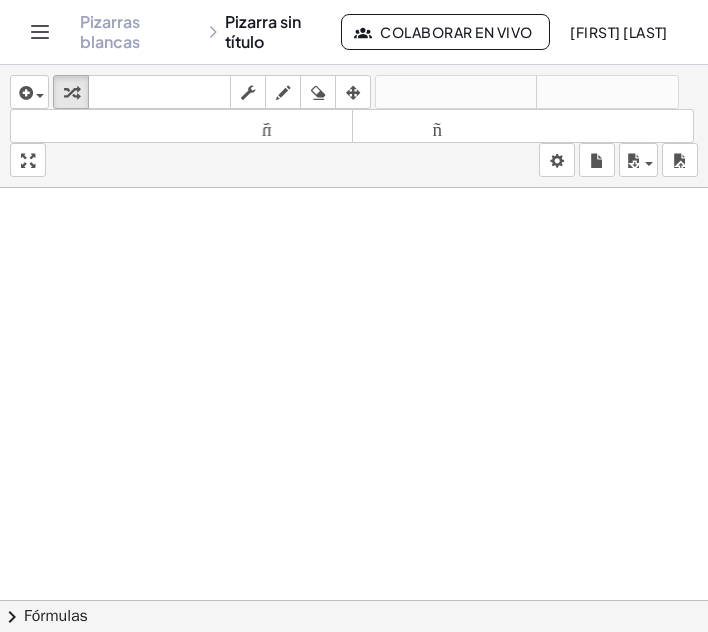 click at bounding box center (354, 714) 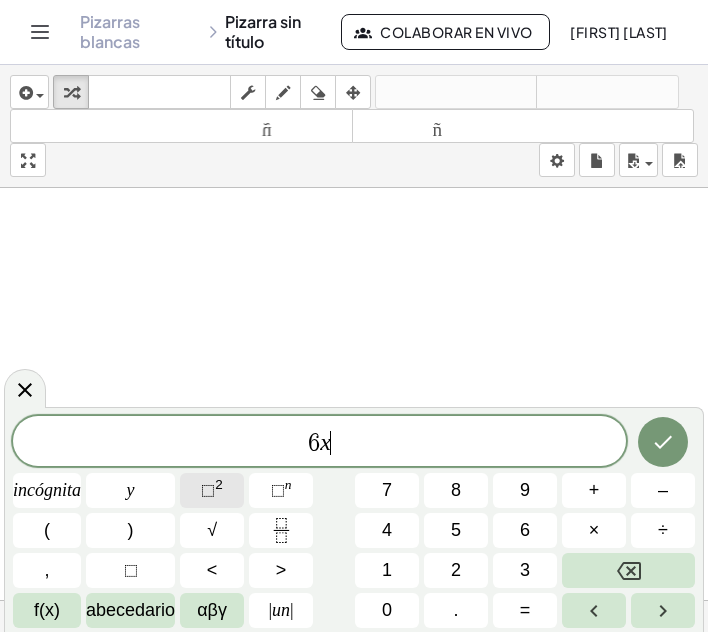 click on "⬚" at bounding box center (208, 490) 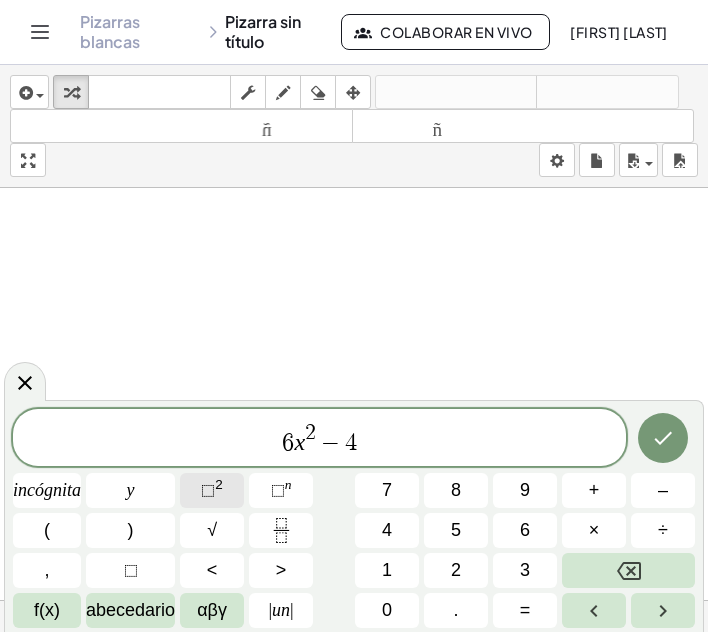 click on "⬚" at bounding box center (208, 490) 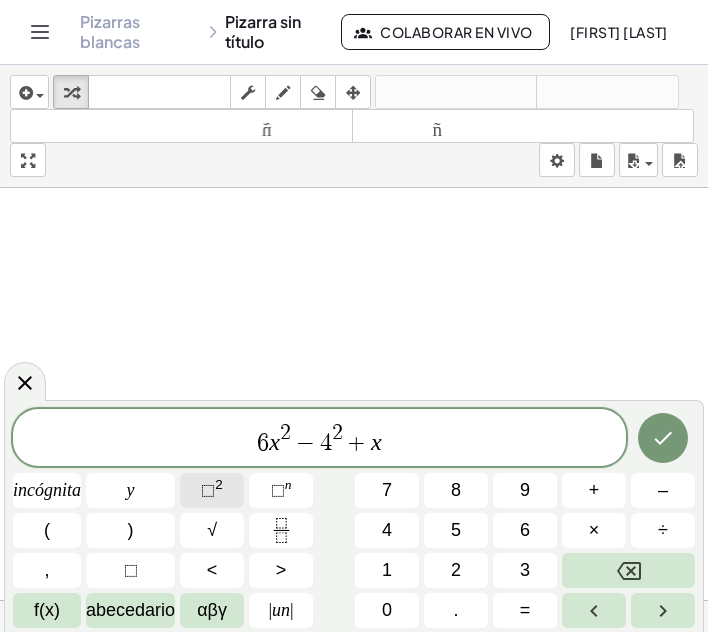 click on "⬚" at bounding box center [208, 490] 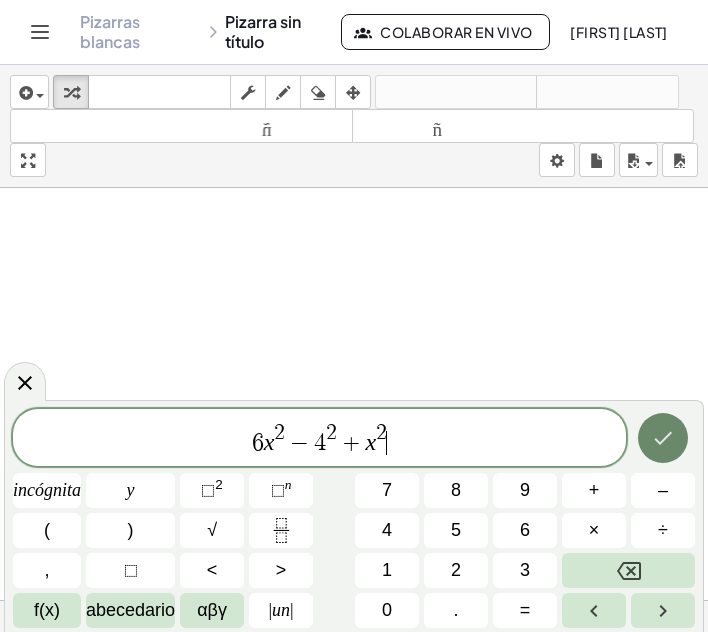 click 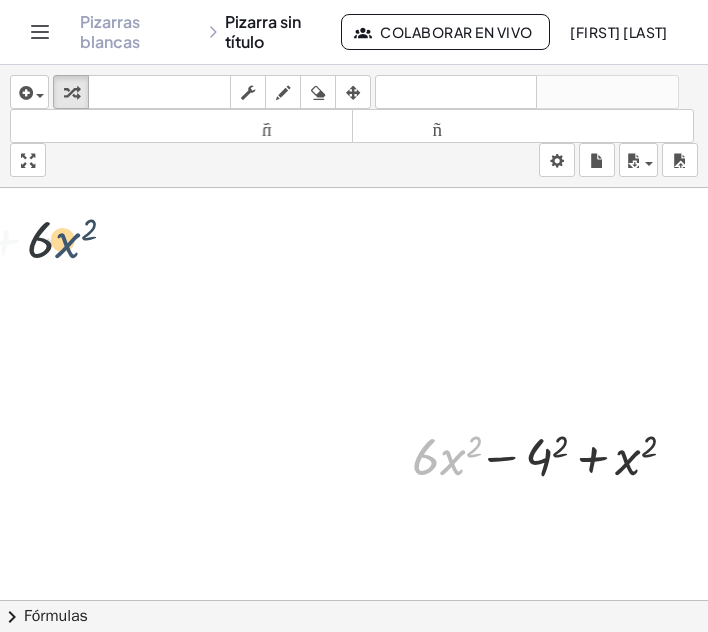 drag, startPoint x: 453, startPoint y: 488, endPoint x: 53, endPoint y: 263, distance: 458.939 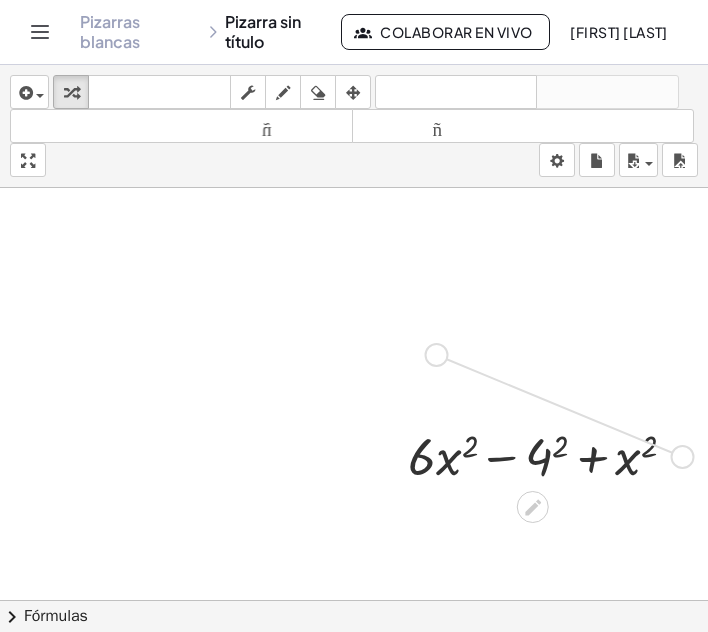 drag, startPoint x: 683, startPoint y: 485, endPoint x: 381, endPoint y: 366, distance: 324.59976 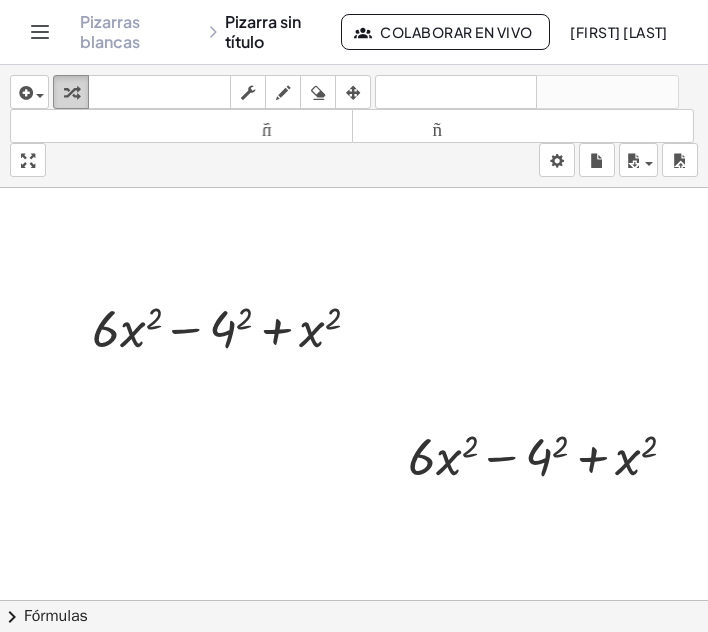 click at bounding box center [71, 93] 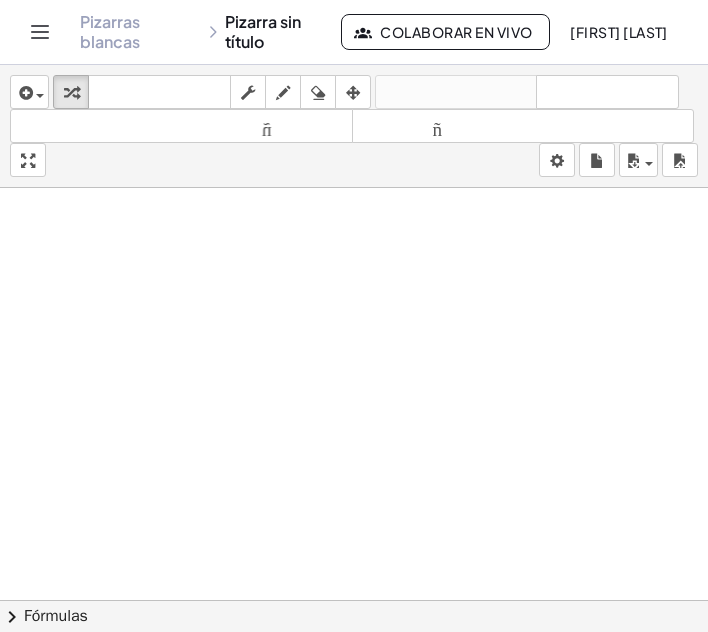 click at bounding box center (356, 714) 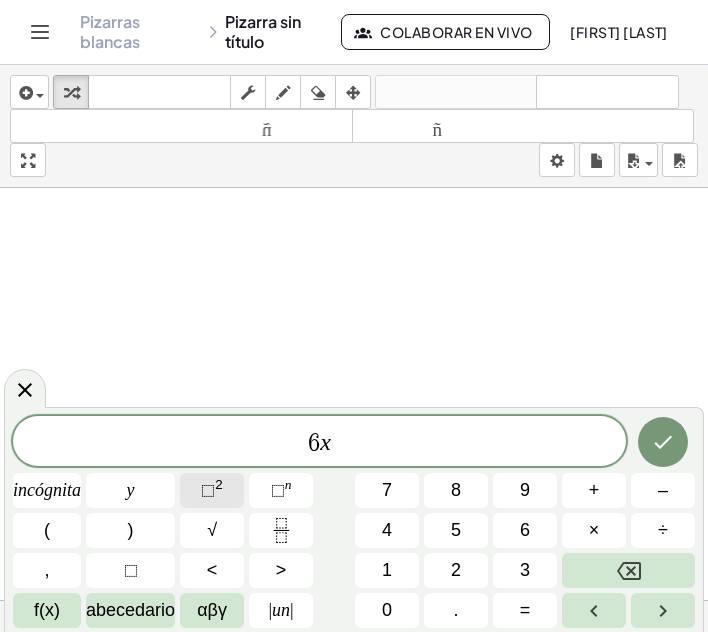 click on "⬚" at bounding box center [208, 490] 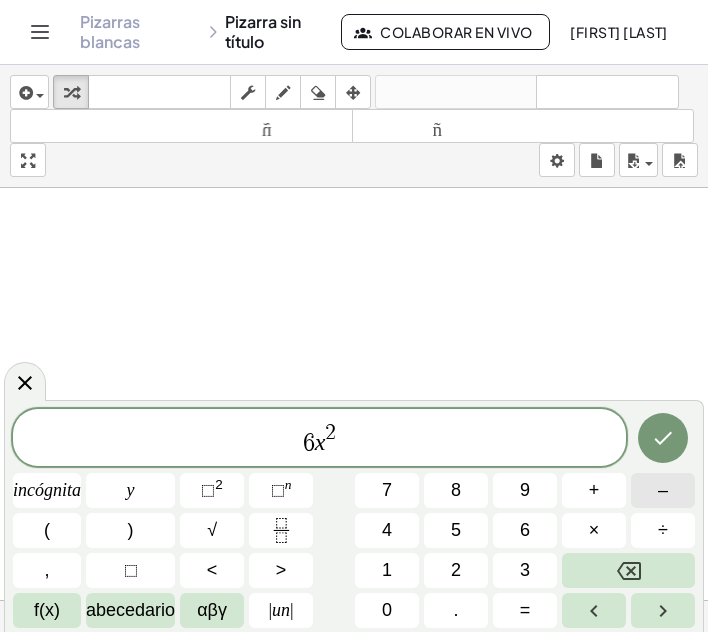 click on "–" at bounding box center [663, 490] 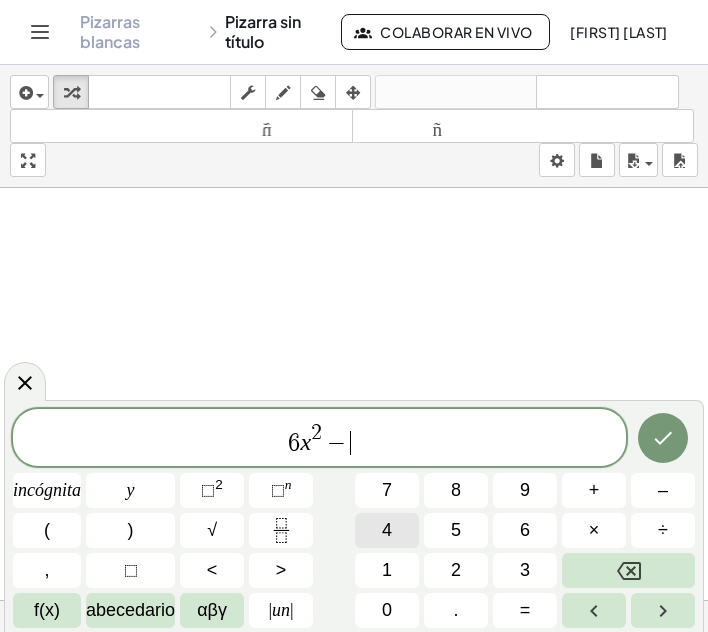 click on "4" at bounding box center [387, 530] 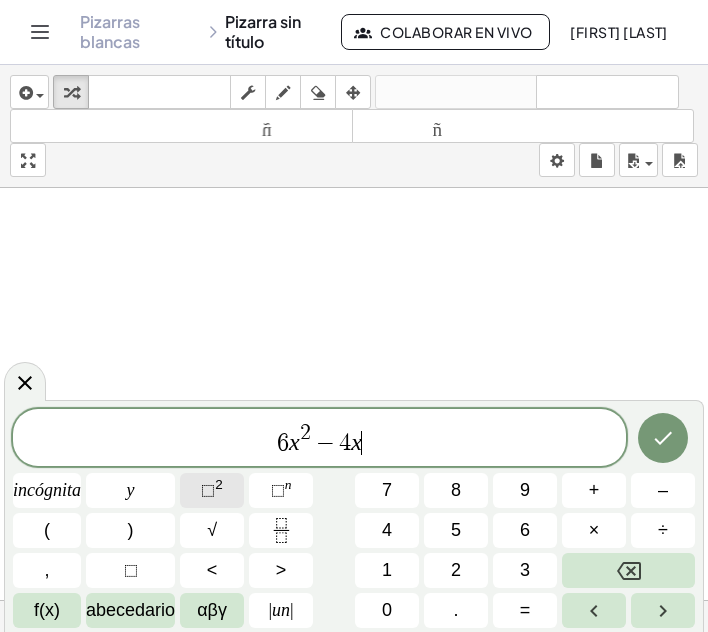 click on "[NUMBER]" at bounding box center [212, 490] 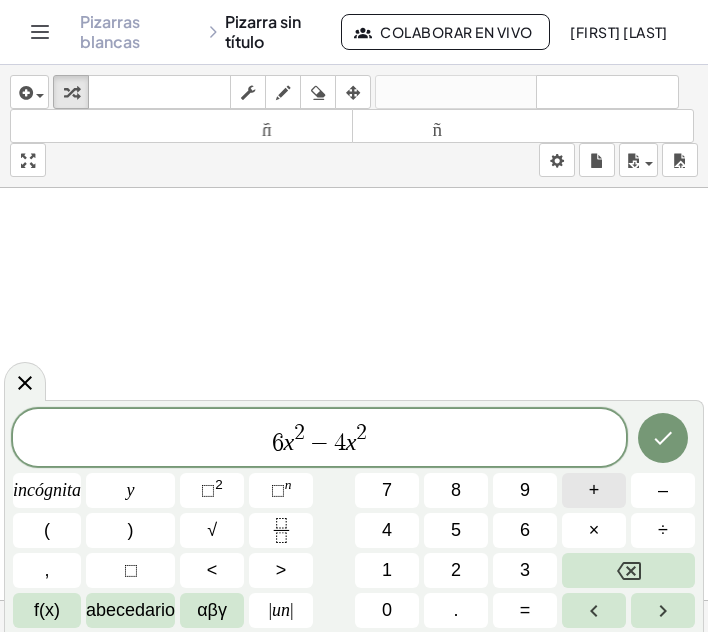 click on "+" at bounding box center [594, 490] 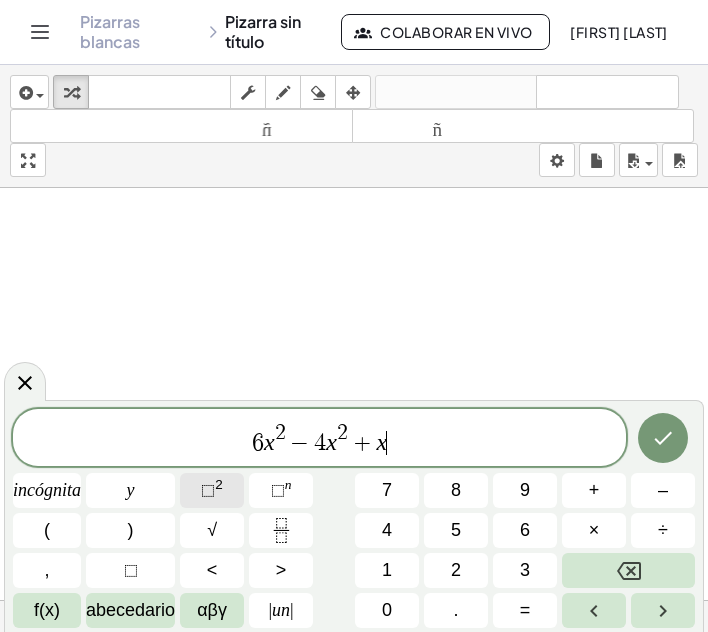 click on "2" at bounding box center [219, 484] 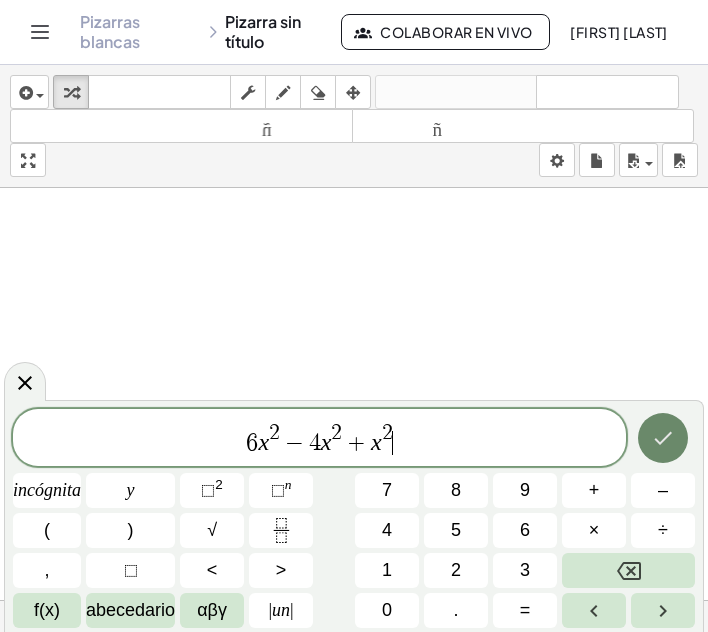 click 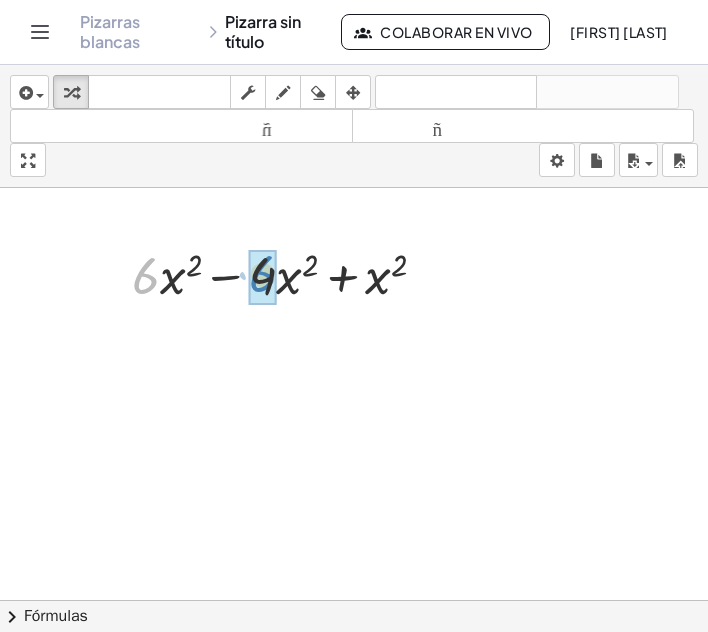 drag, startPoint x: 148, startPoint y: 314, endPoint x: 264, endPoint y: 312, distance: 116.01724 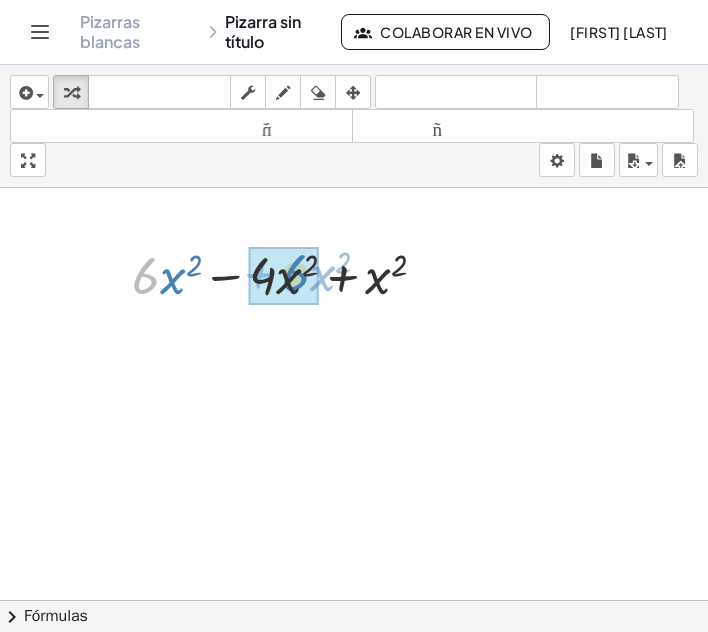 drag, startPoint x: 147, startPoint y: 312, endPoint x: 297, endPoint y: 309, distance: 150.03 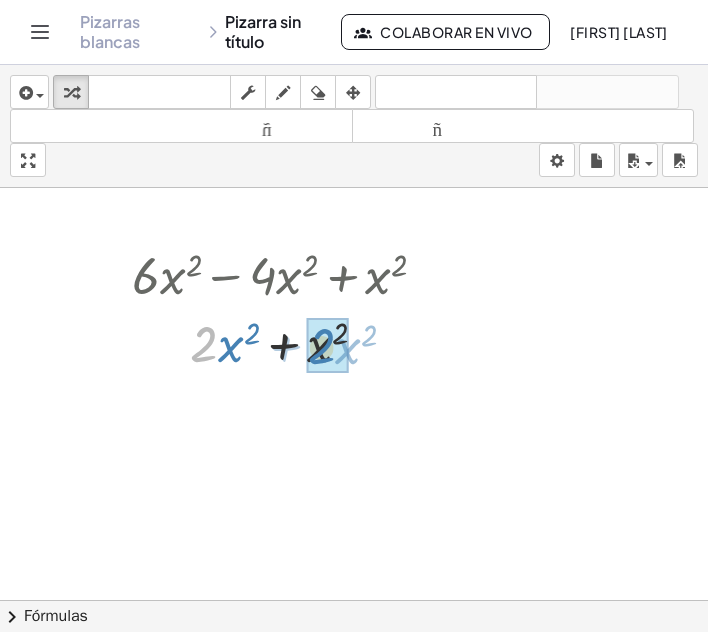 drag, startPoint x: 208, startPoint y: 383, endPoint x: 333, endPoint y: 383, distance: 125 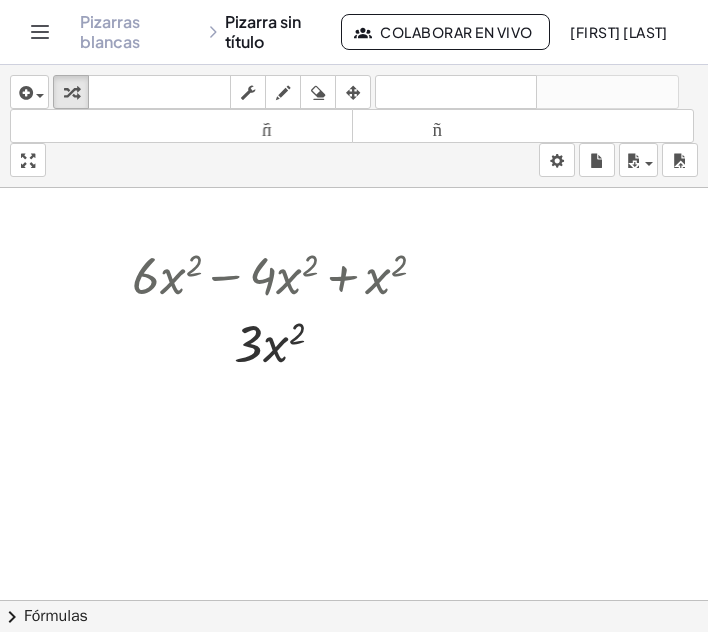 click at bounding box center (356, 714) 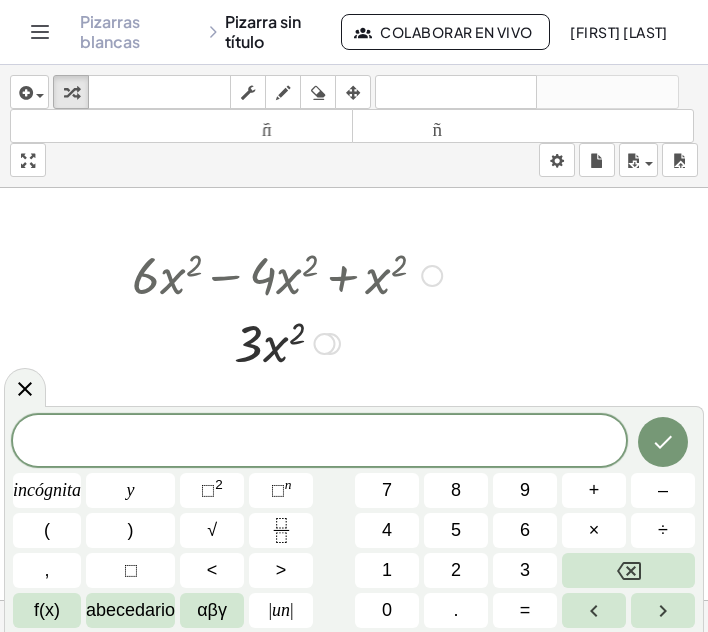 click at bounding box center [287, 274] 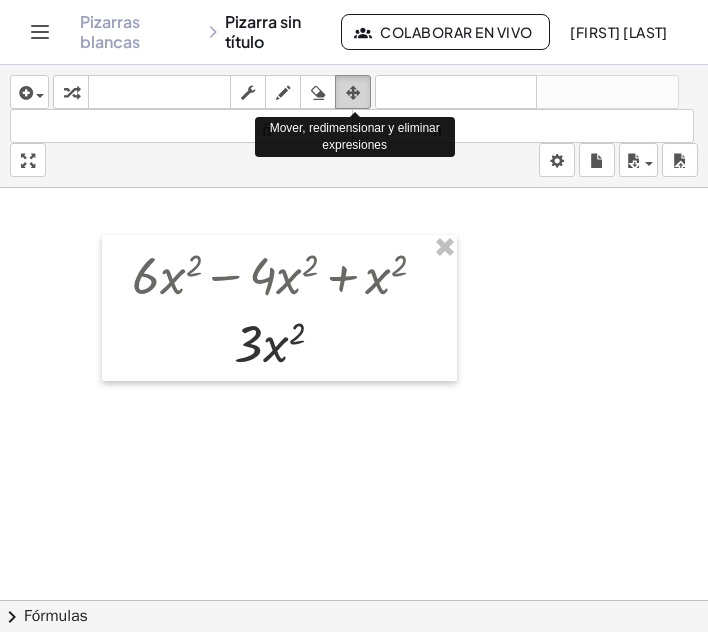 click at bounding box center [353, 93] 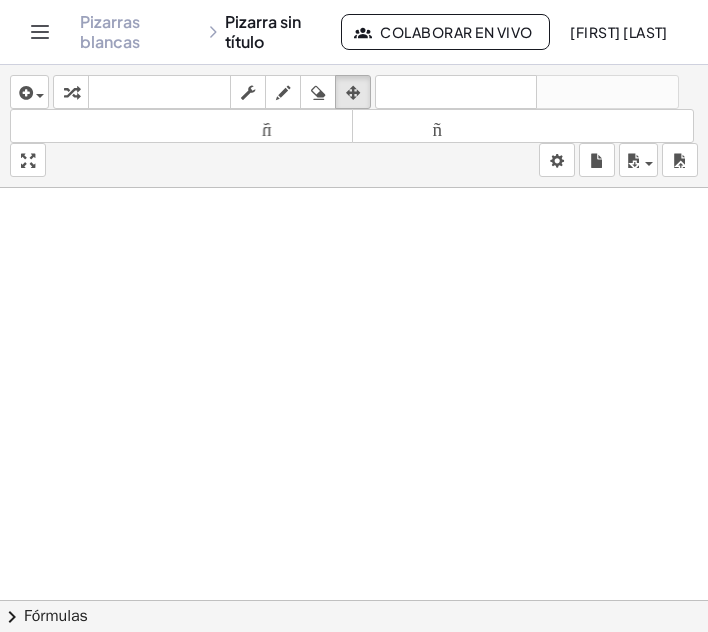 click at bounding box center [356, 714] 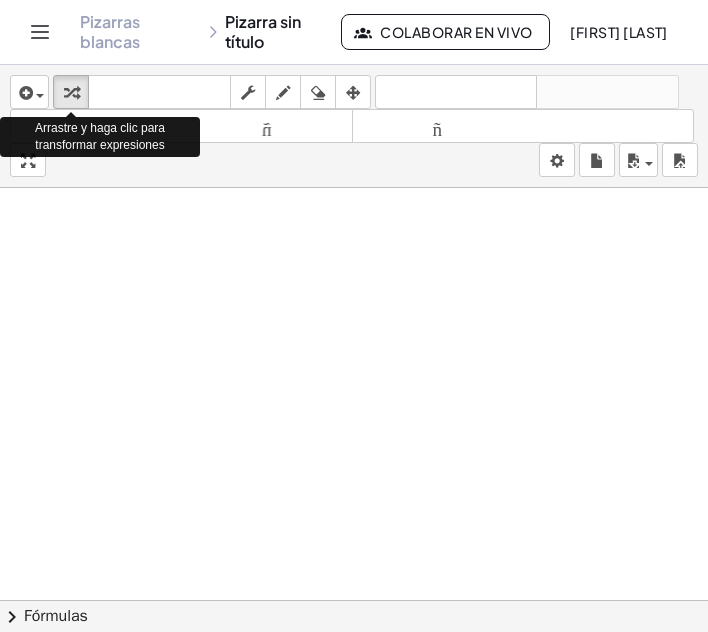 drag, startPoint x: 65, startPoint y: 80, endPoint x: 163, endPoint y: 331, distance: 269.45316 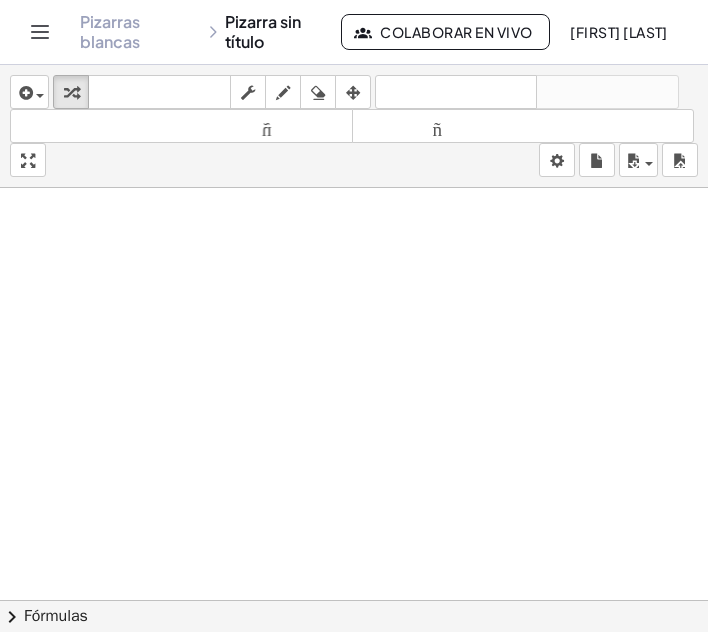 click at bounding box center (356, 714) 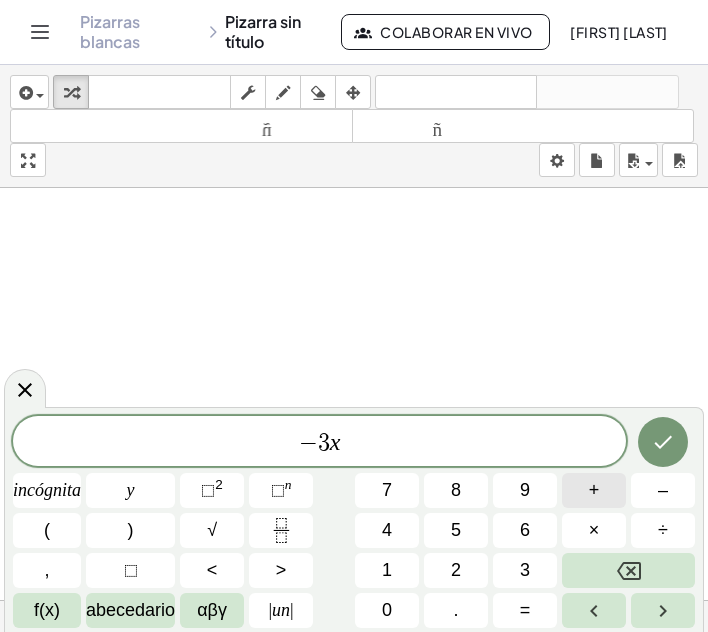click on "− [NUMBER] x ​ incógnita y [NUMBER] [NUMBER] [NUMBER] + – ( ) √ [NUMBER] [NUMBER] [NUMBER] × ÷ , [NUMBER] < > [NUMBER] [NUMBER] [NUMBER] f(x) abecedario αβγ |  un  | [NUMBER] . =" at bounding box center (354, 522) 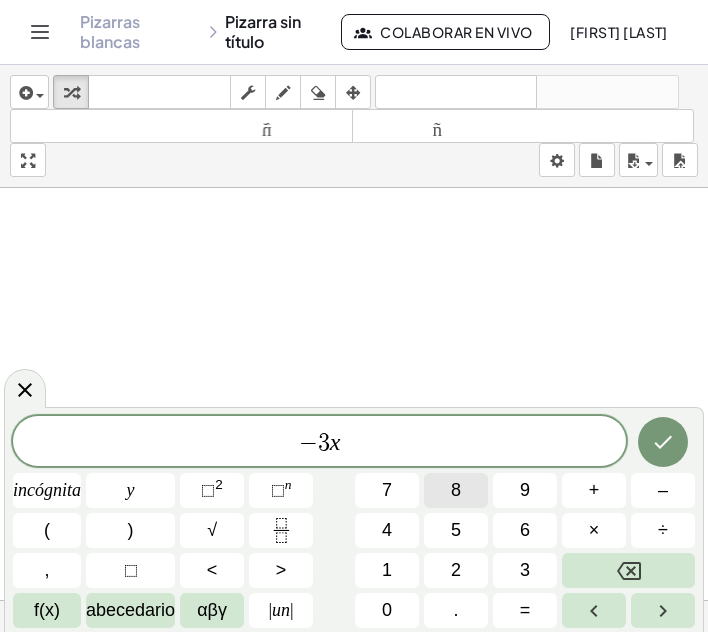 click on "8" at bounding box center (456, 490) 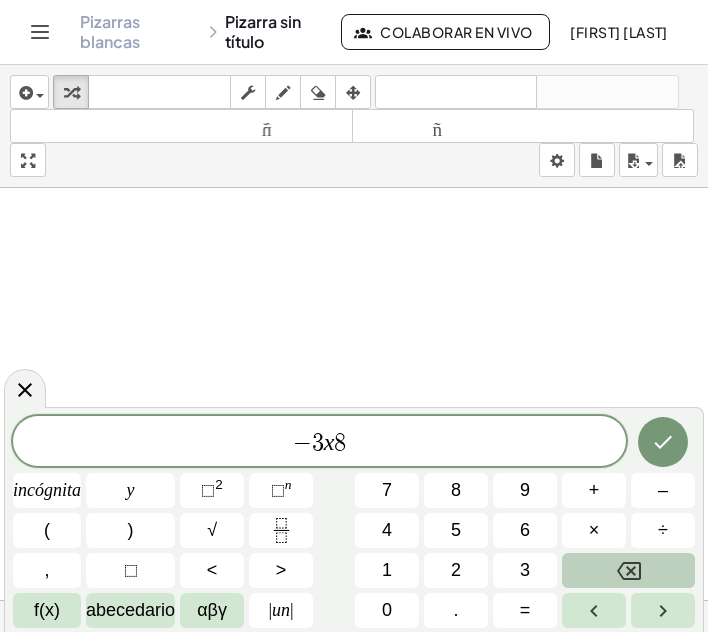 click at bounding box center (628, 570) 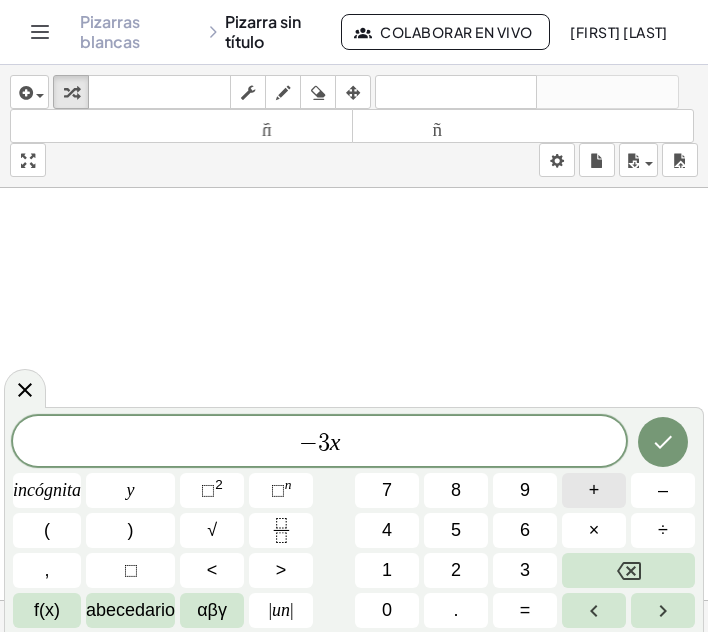 click on "+" at bounding box center [594, 490] 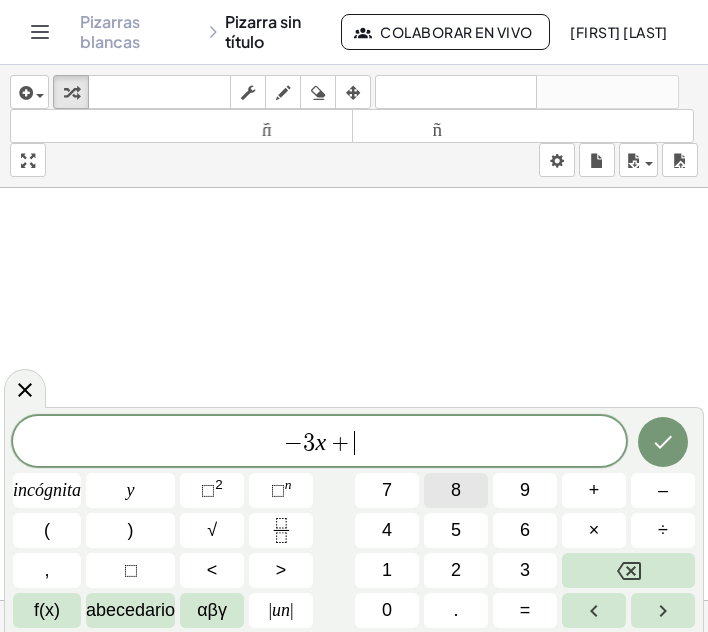 click on "8" at bounding box center (456, 490) 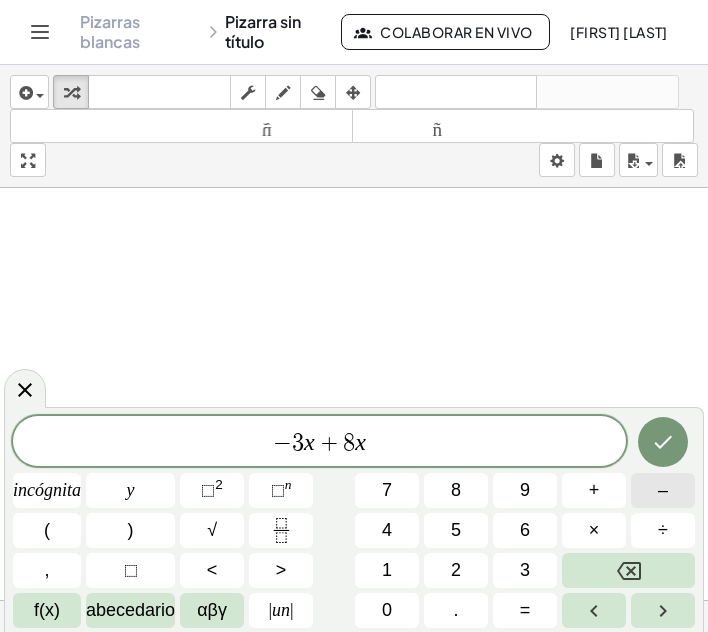 click on "–" at bounding box center [663, 490] 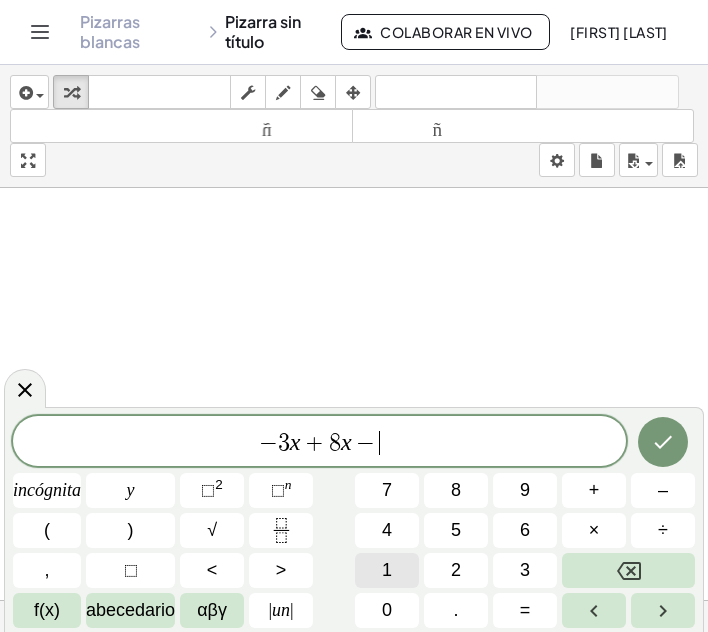 click on "1" at bounding box center (387, 570) 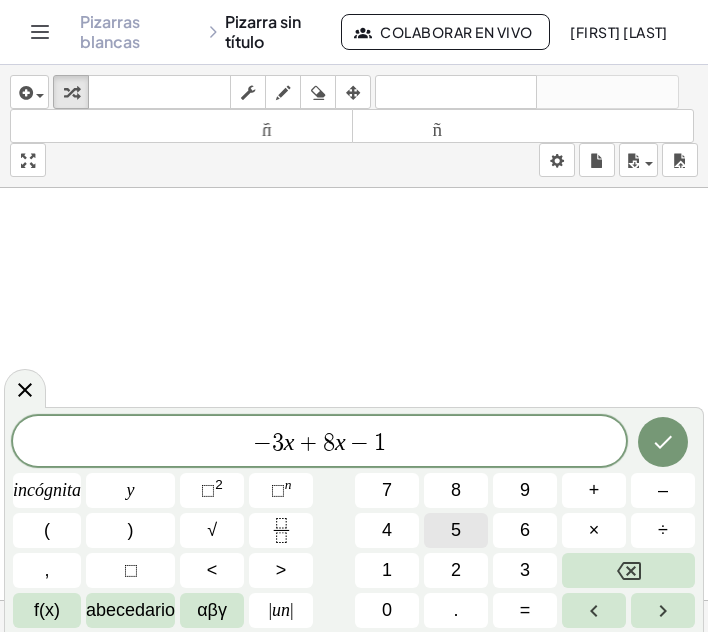 click on "5" at bounding box center (456, 530) 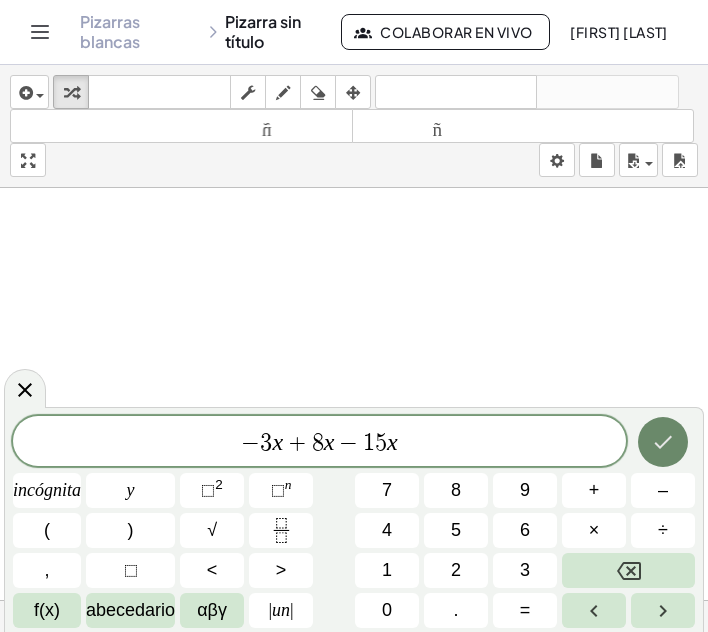 click 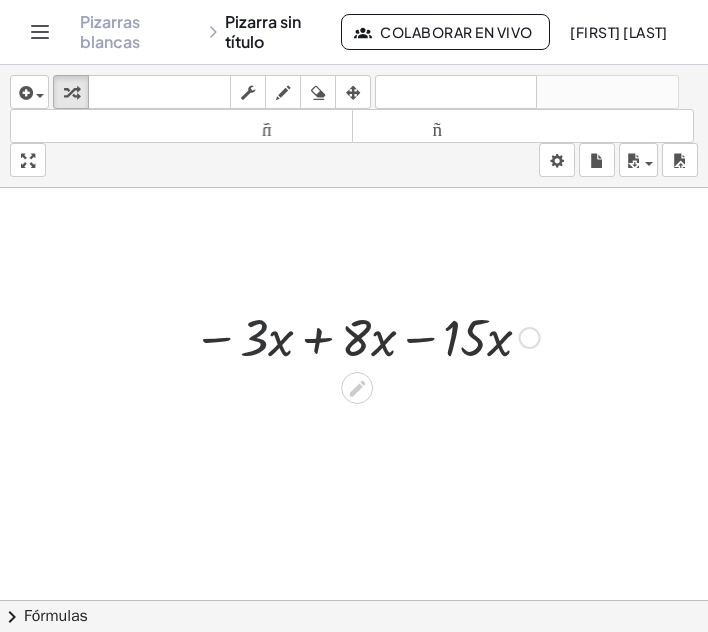 click at bounding box center (366, 336) 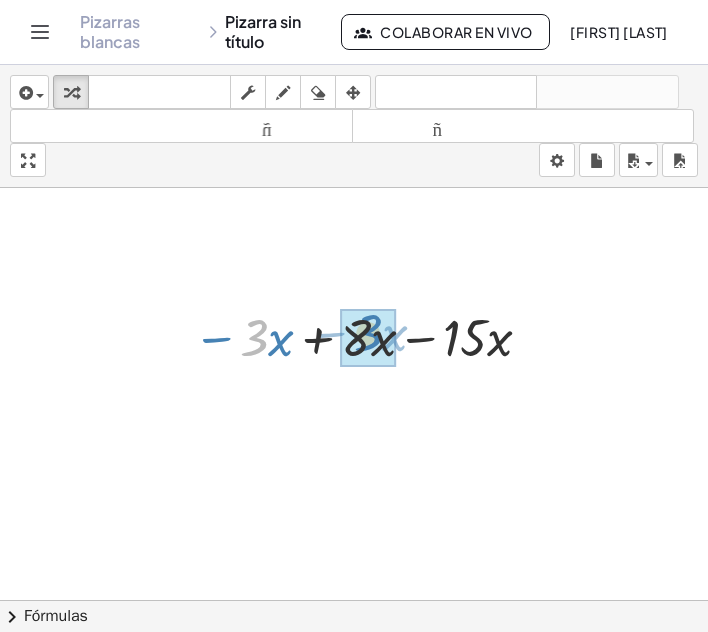 drag, startPoint x: 256, startPoint y: 374, endPoint x: 371, endPoint y: 369, distance: 115.10864 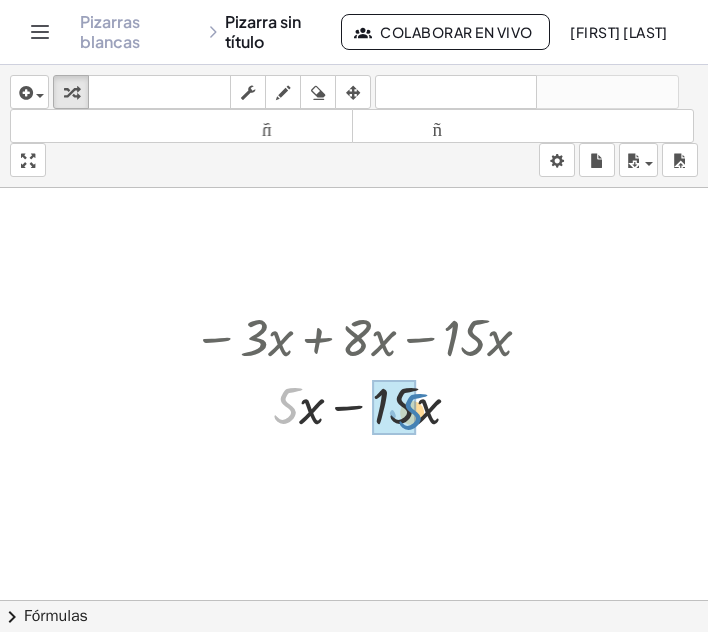 drag, startPoint x: 291, startPoint y: 438, endPoint x: 413, endPoint y: 441, distance: 122.03688 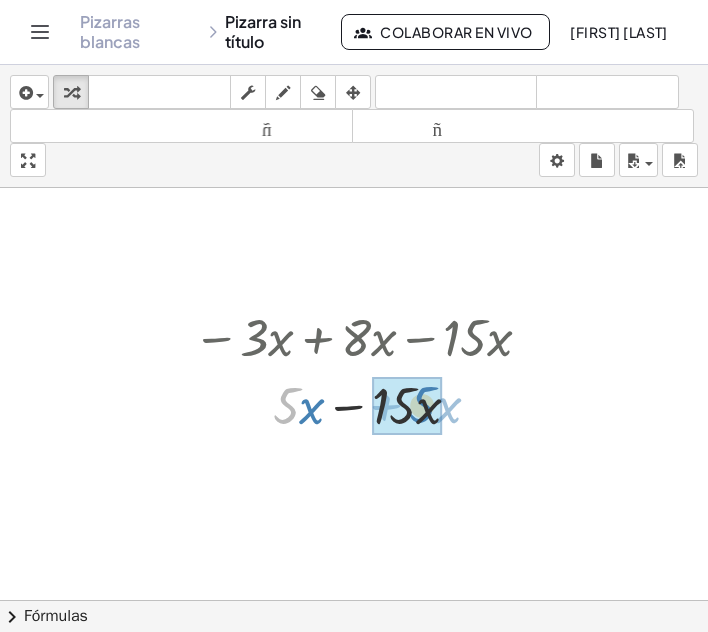 drag, startPoint x: 285, startPoint y: 435, endPoint x: 421, endPoint y: 434, distance: 136.00368 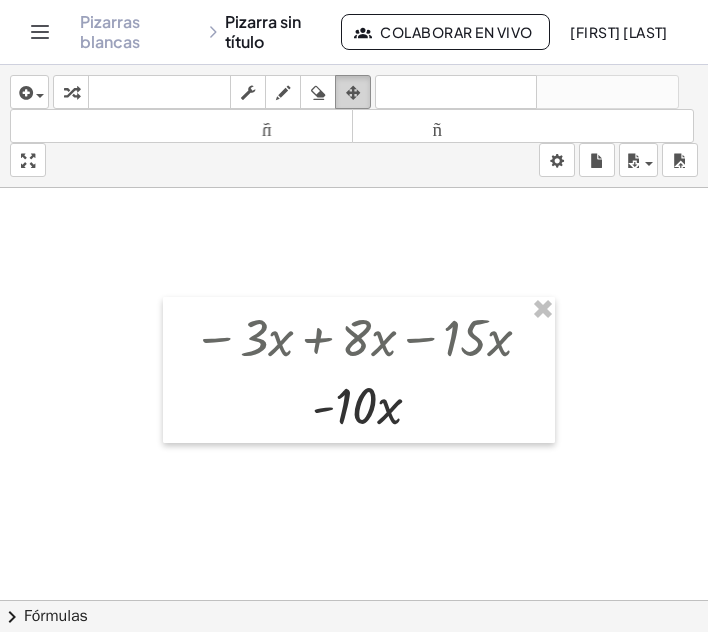 click at bounding box center (353, 93) 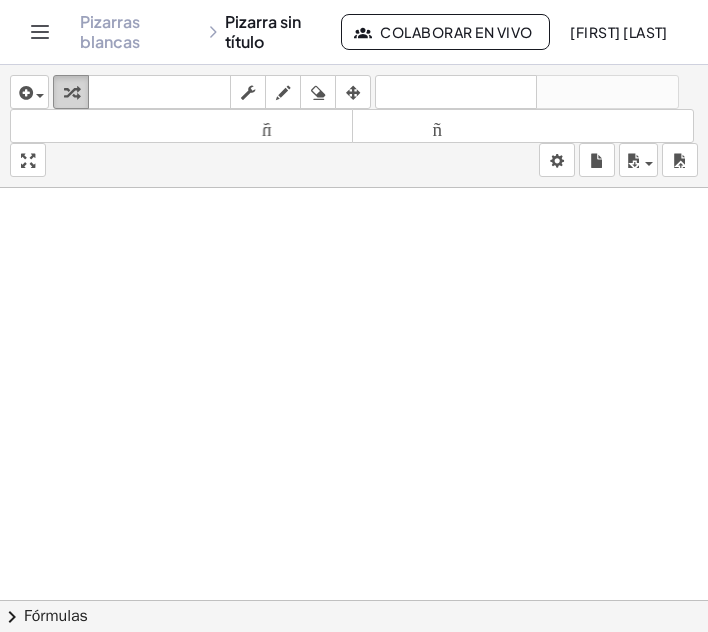 click at bounding box center (71, 93) 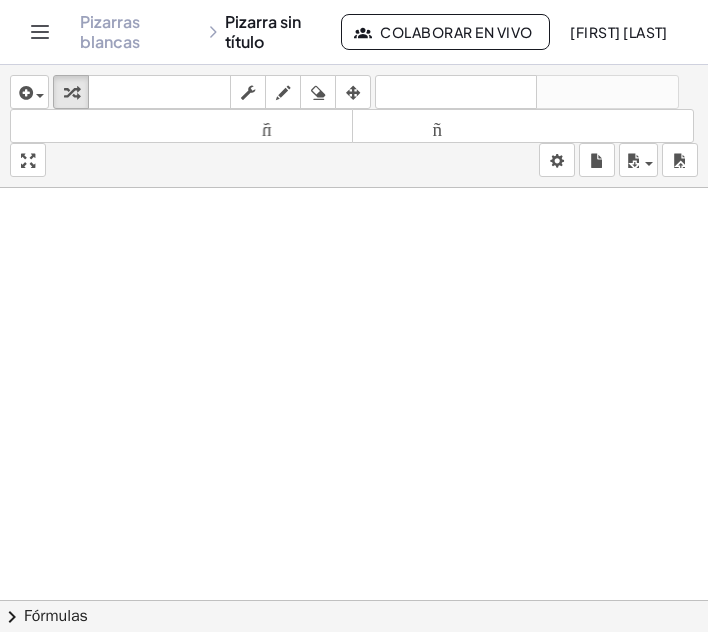 click at bounding box center [356, 714] 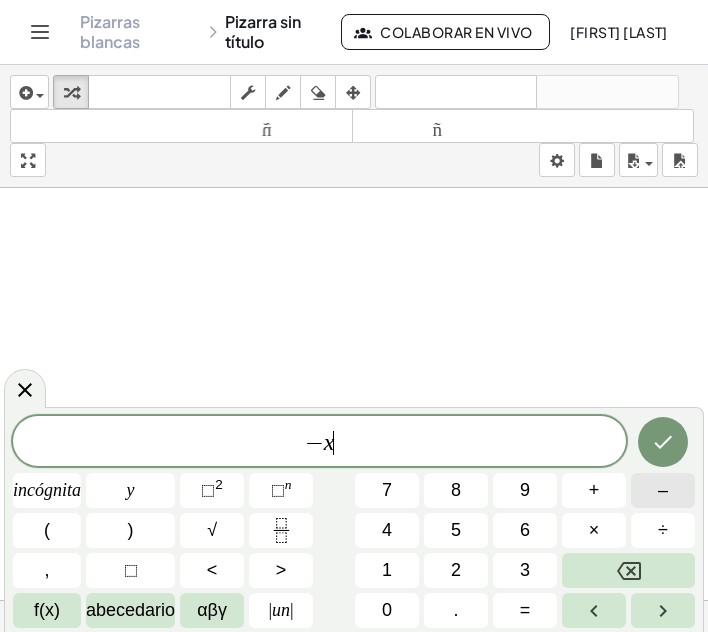 click on "–" at bounding box center [663, 490] 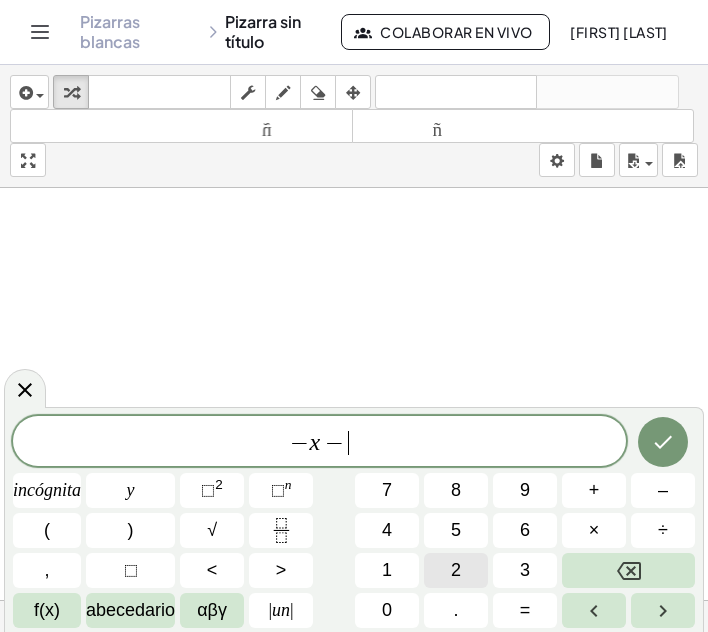 click on "2" at bounding box center [456, 570] 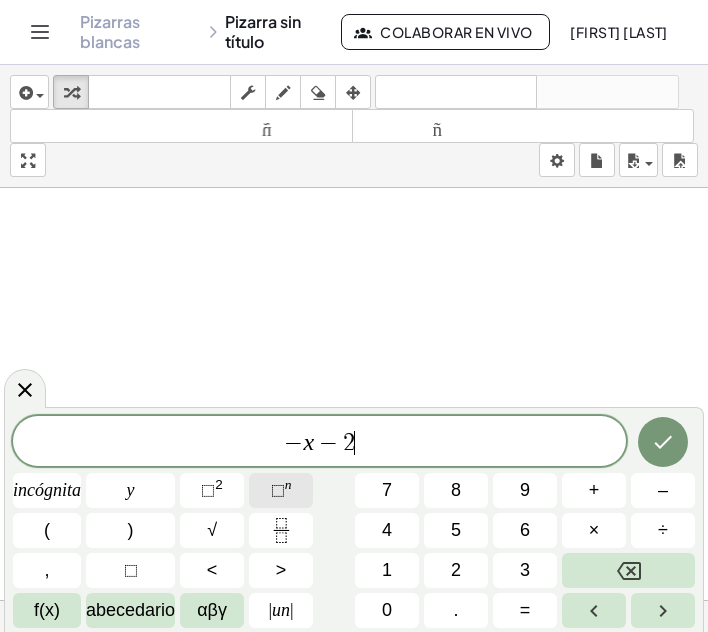 click on "⬚" at bounding box center (278, 490) 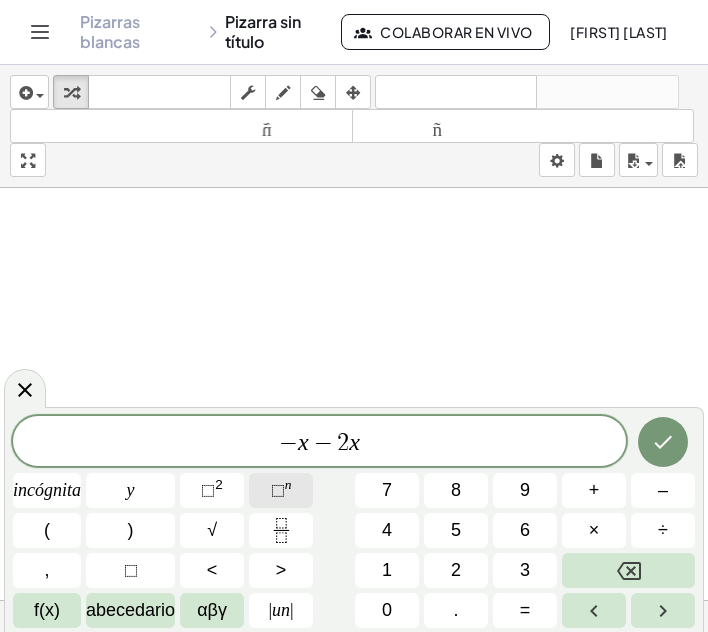 click on "⬚" at bounding box center [278, 490] 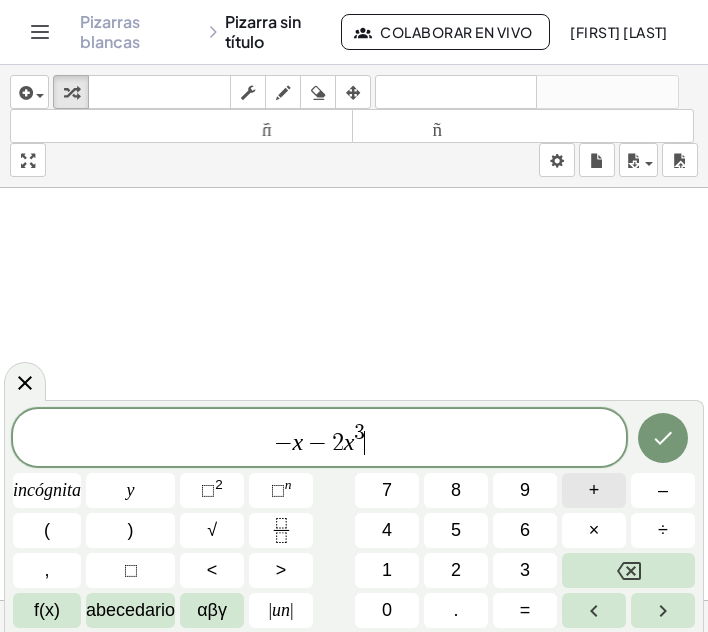 click on "+" at bounding box center [594, 490] 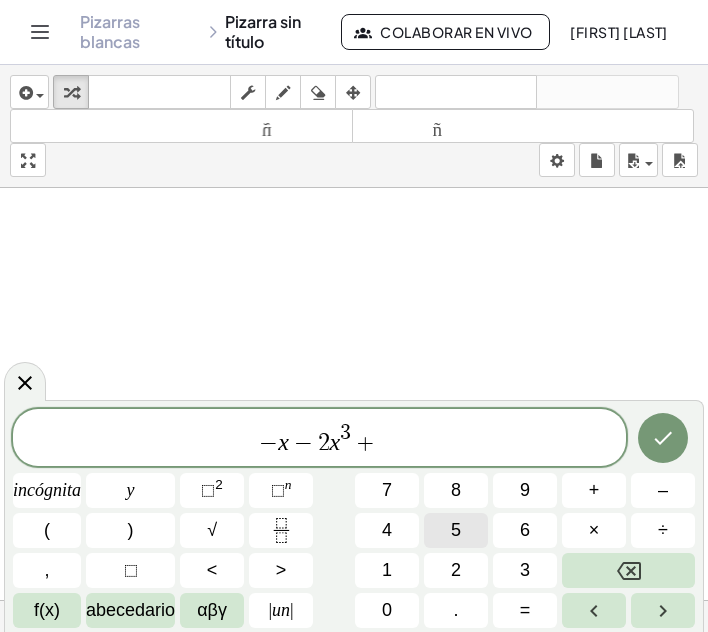 click on "5" at bounding box center (456, 530) 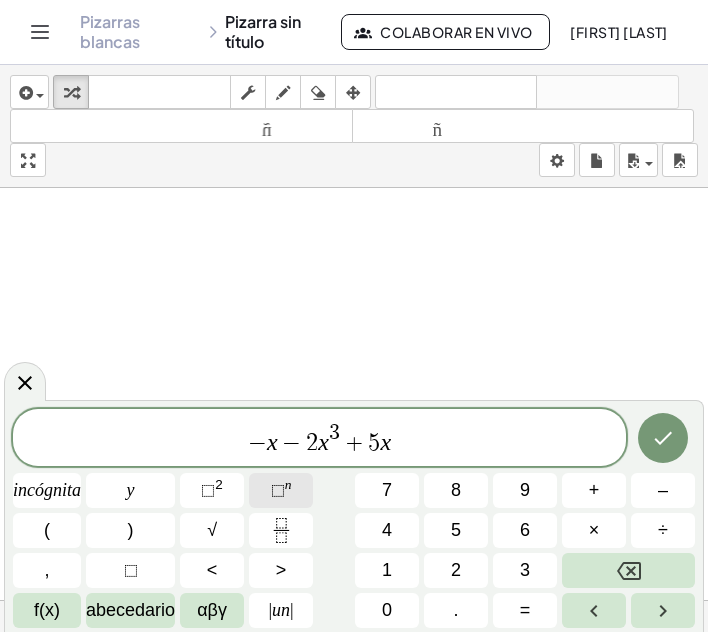 click on "n" at bounding box center (288, 484) 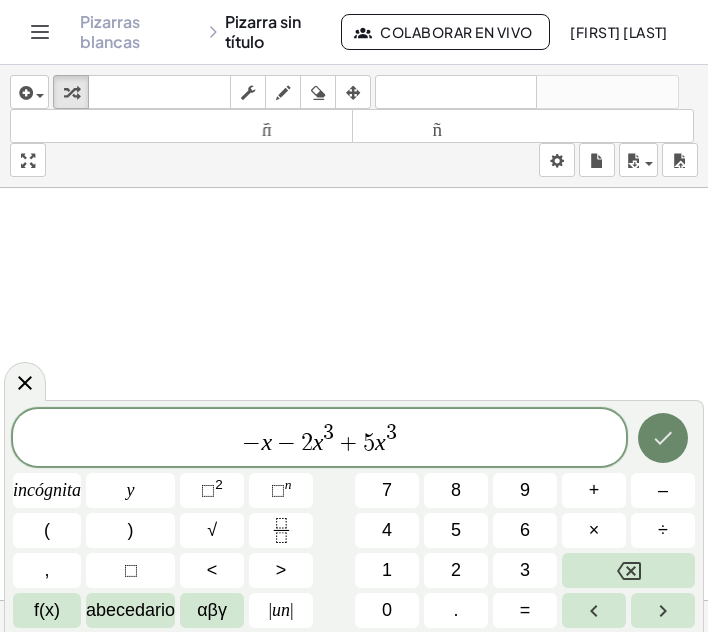 click at bounding box center [663, 438] 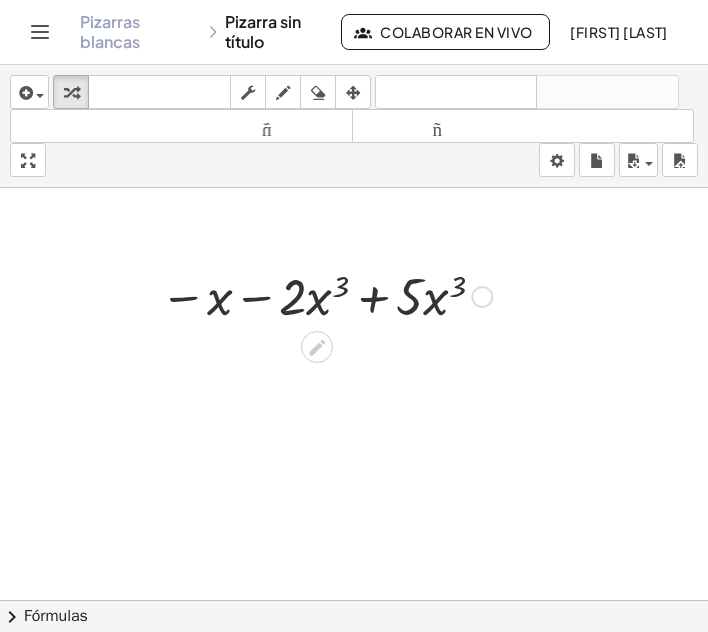 click at bounding box center (326, 295) 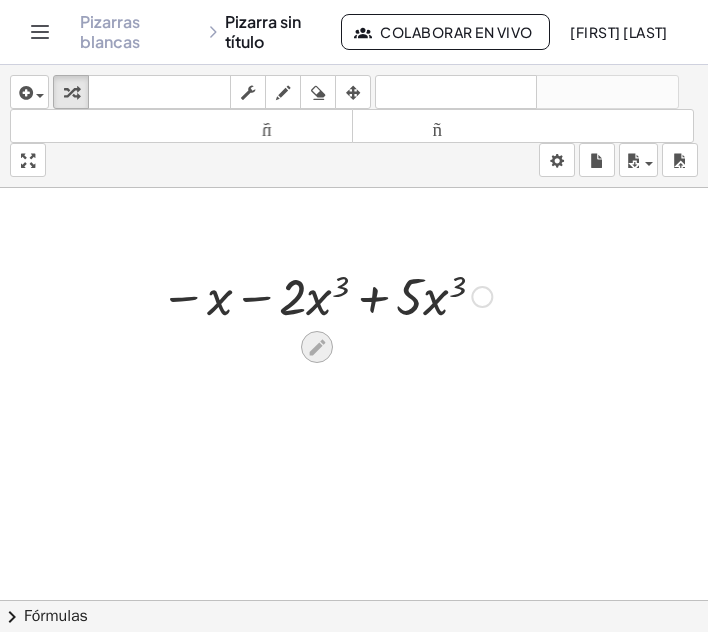 click 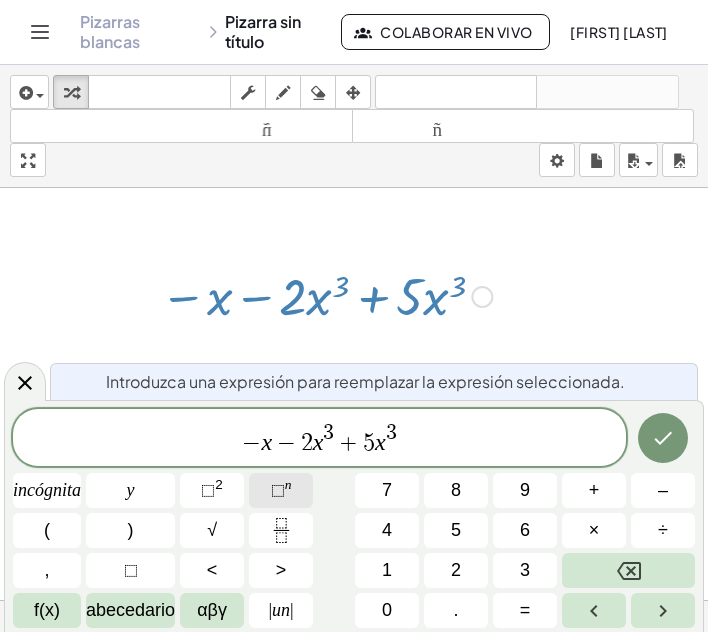 click on "n" at bounding box center (288, 484) 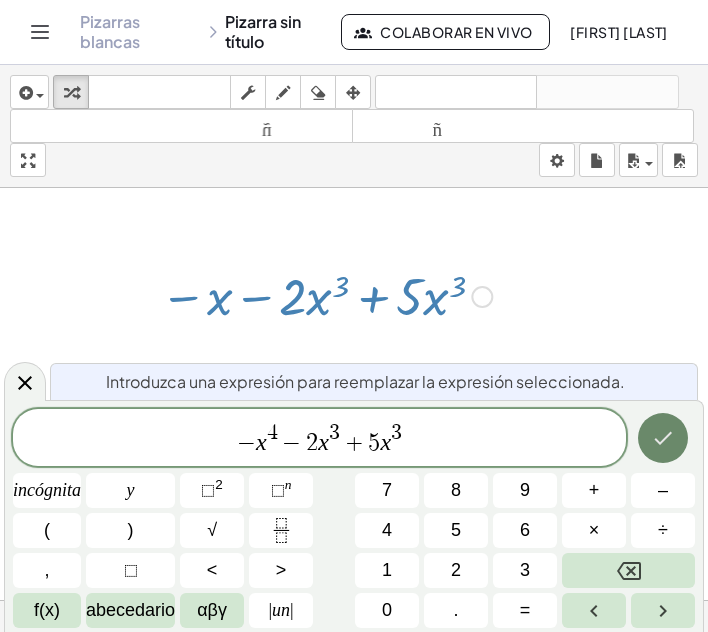 click at bounding box center [663, 438] 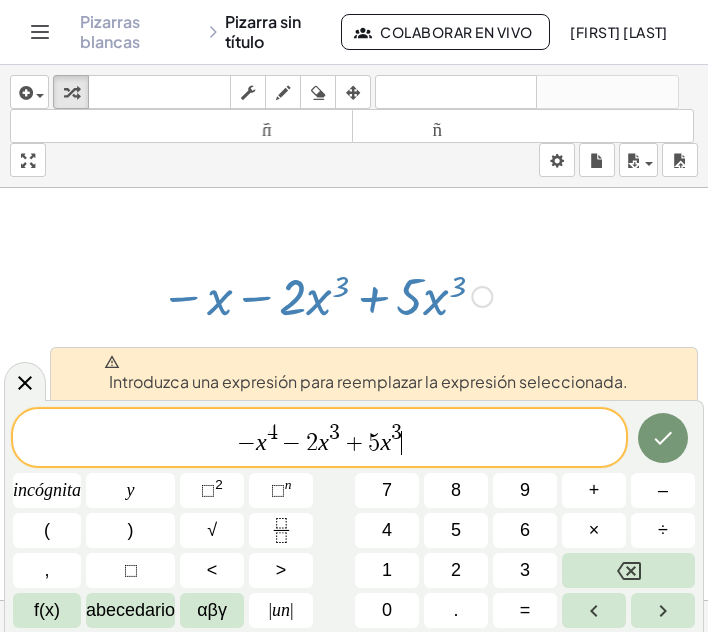 click on "− x 4 − 2 x 3 + 5 x 3 ​" at bounding box center [319, 439] 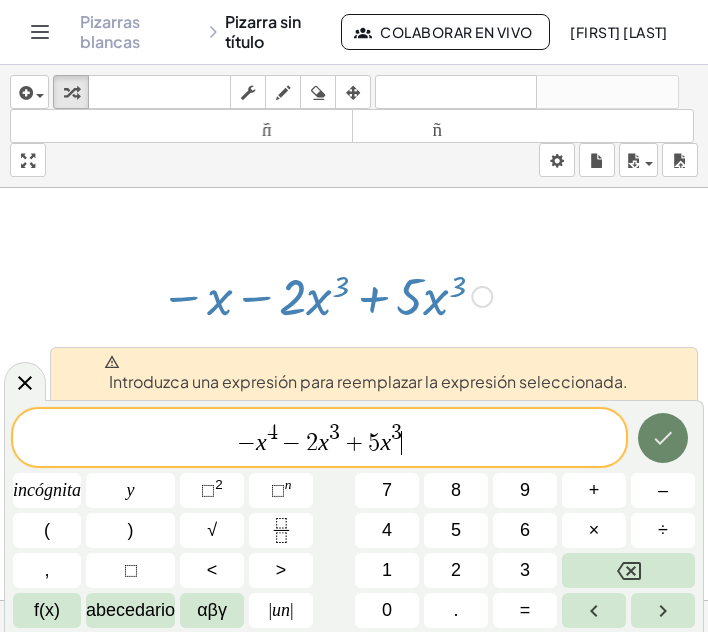 click 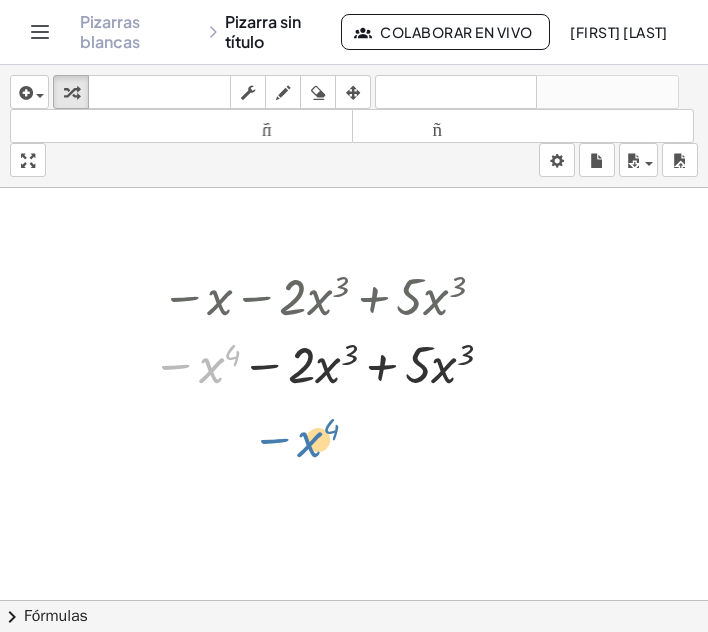 drag, startPoint x: 214, startPoint y: 397, endPoint x: 317, endPoint y: 473, distance: 128.0039 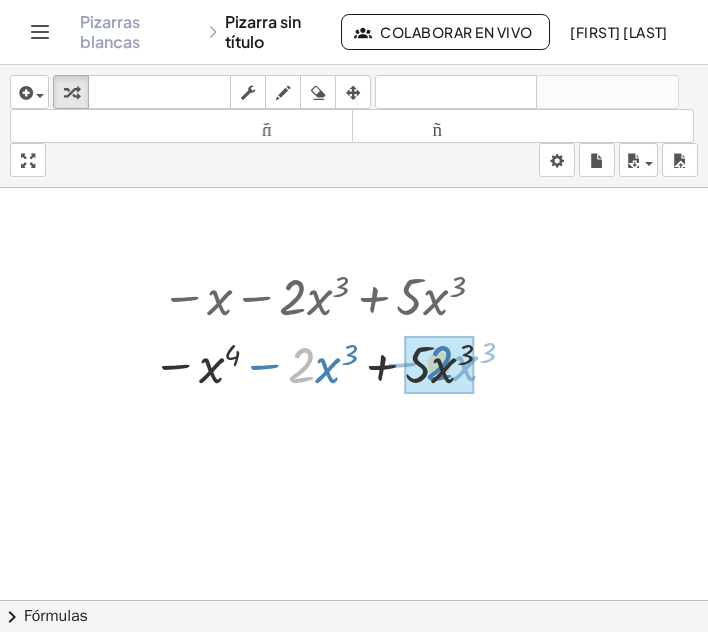 drag, startPoint x: 308, startPoint y: 397, endPoint x: 446, endPoint y: 395, distance: 138.0145 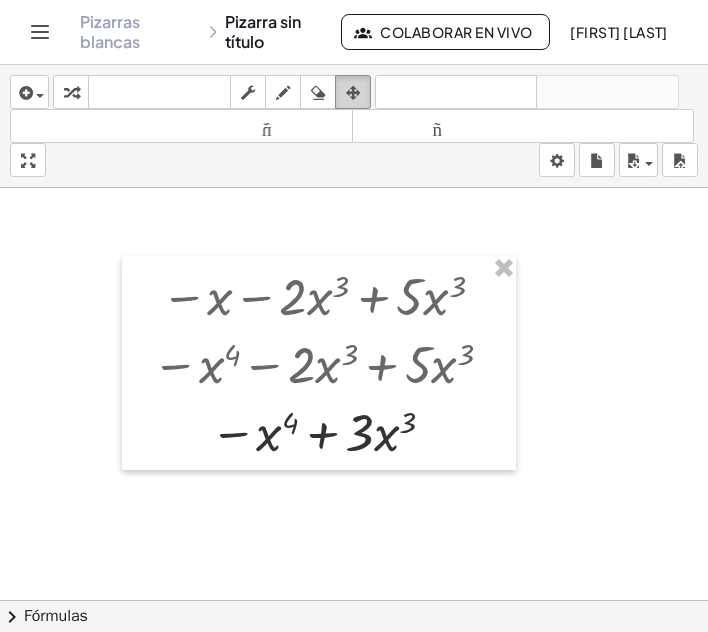 click at bounding box center (353, 93) 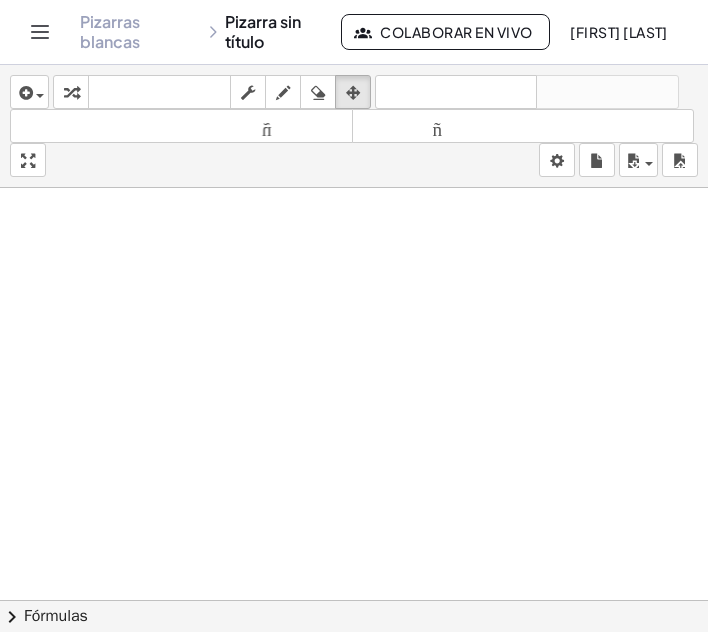 click at bounding box center (356, 714) 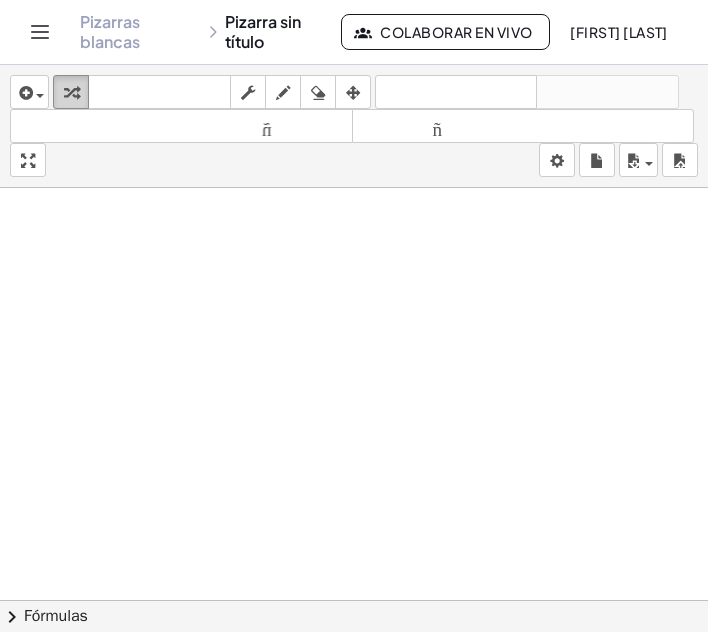 click at bounding box center (71, 93) 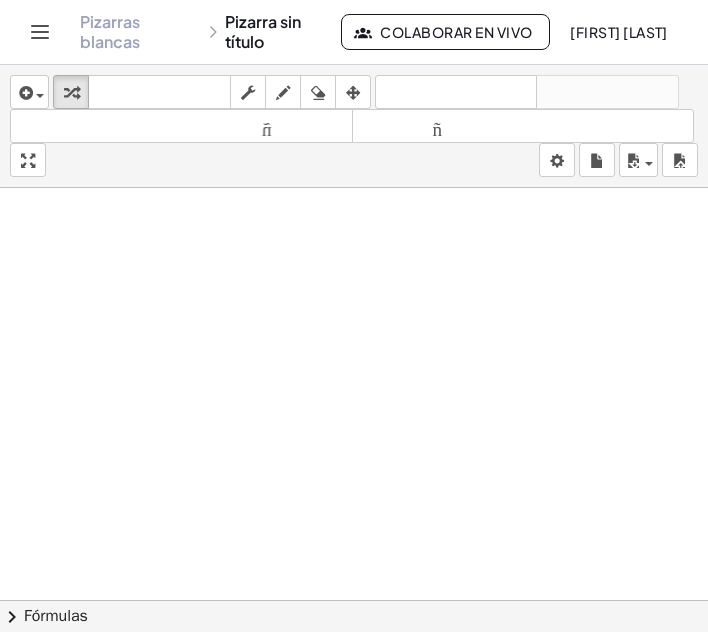 click at bounding box center (356, 714) 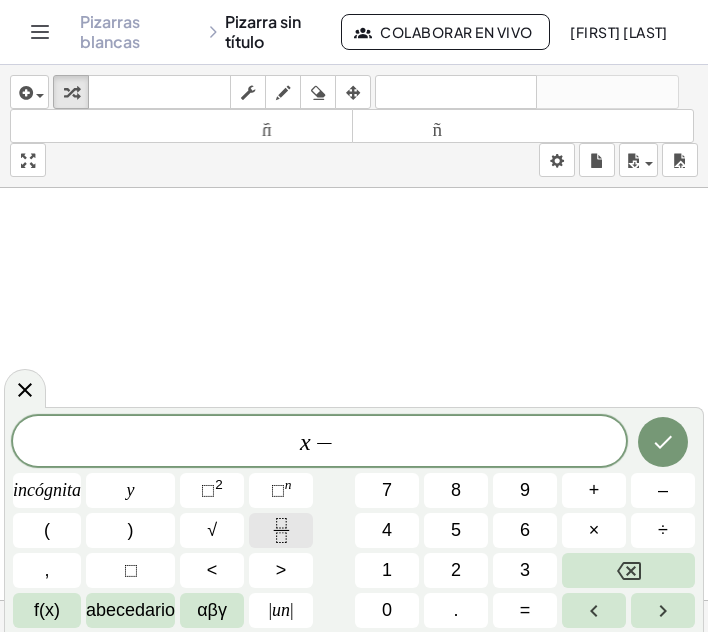 click 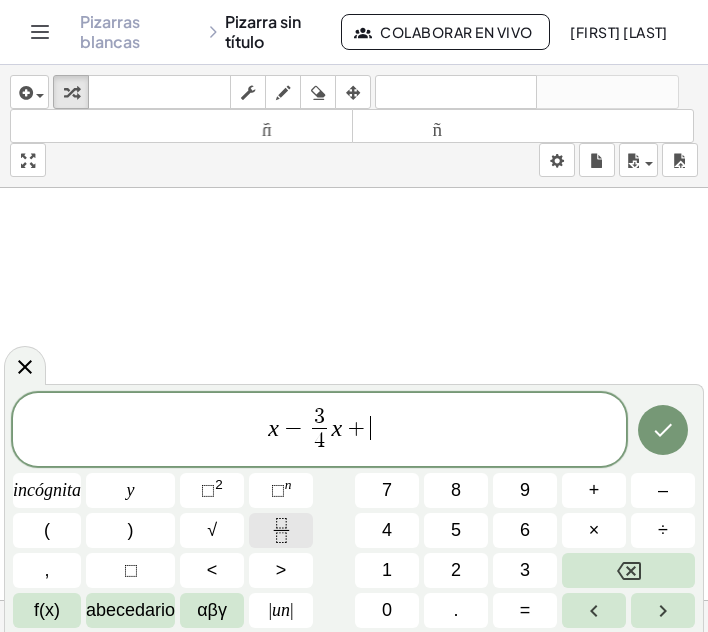 click 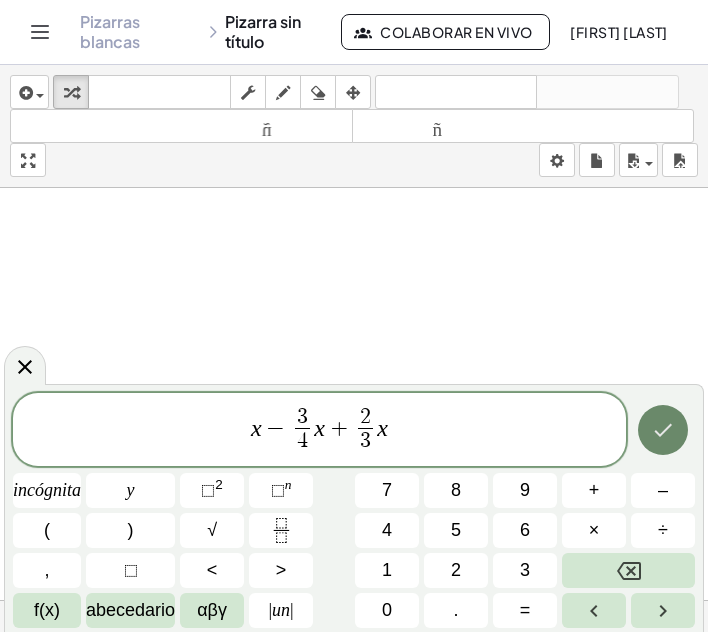 click 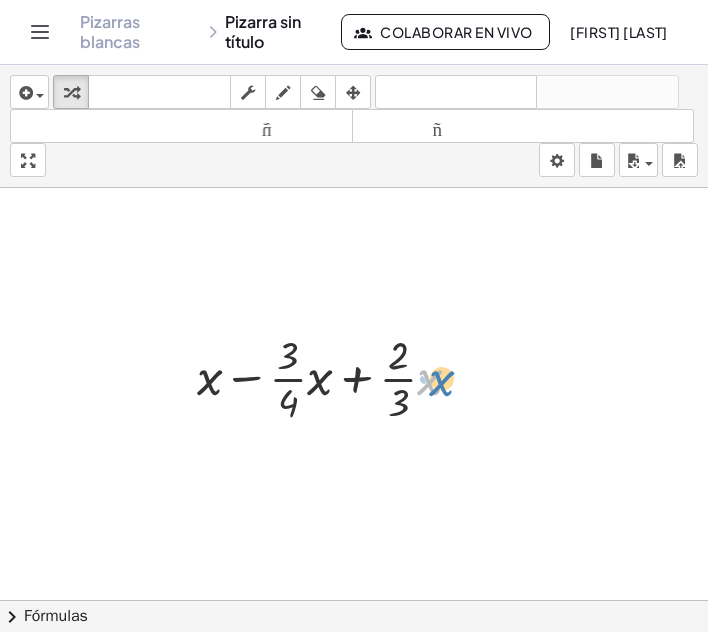 drag, startPoint x: 441, startPoint y: 409, endPoint x: 431, endPoint y: 412, distance: 10.440307 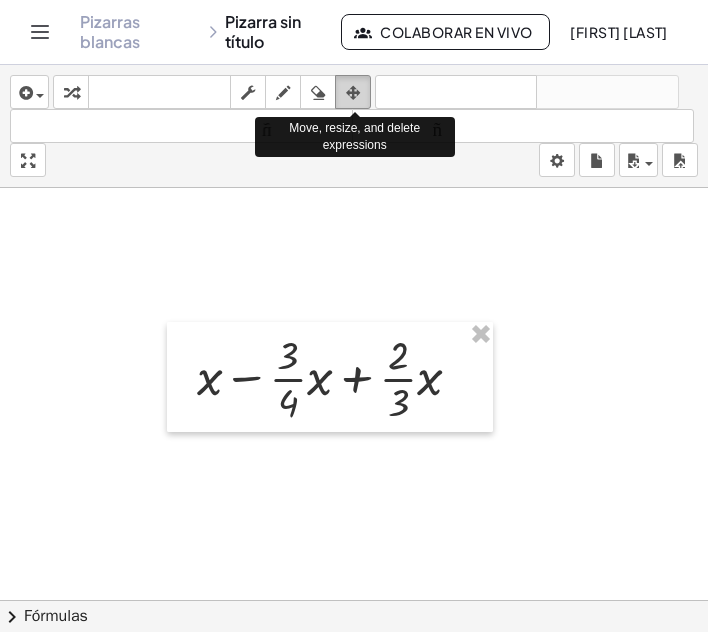 click at bounding box center (353, 93) 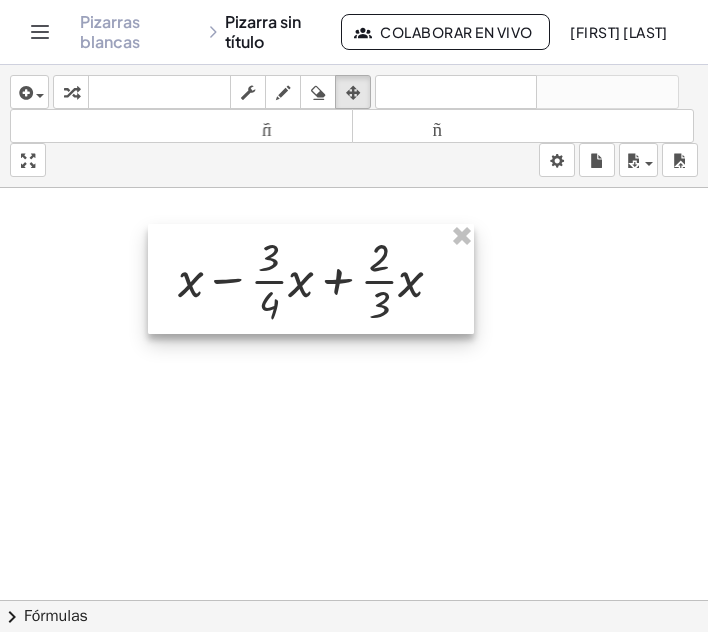 drag, startPoint x: 447, startPoint y: 439, endPoint x: 425, endPoint y: 341, distance: 100.43903 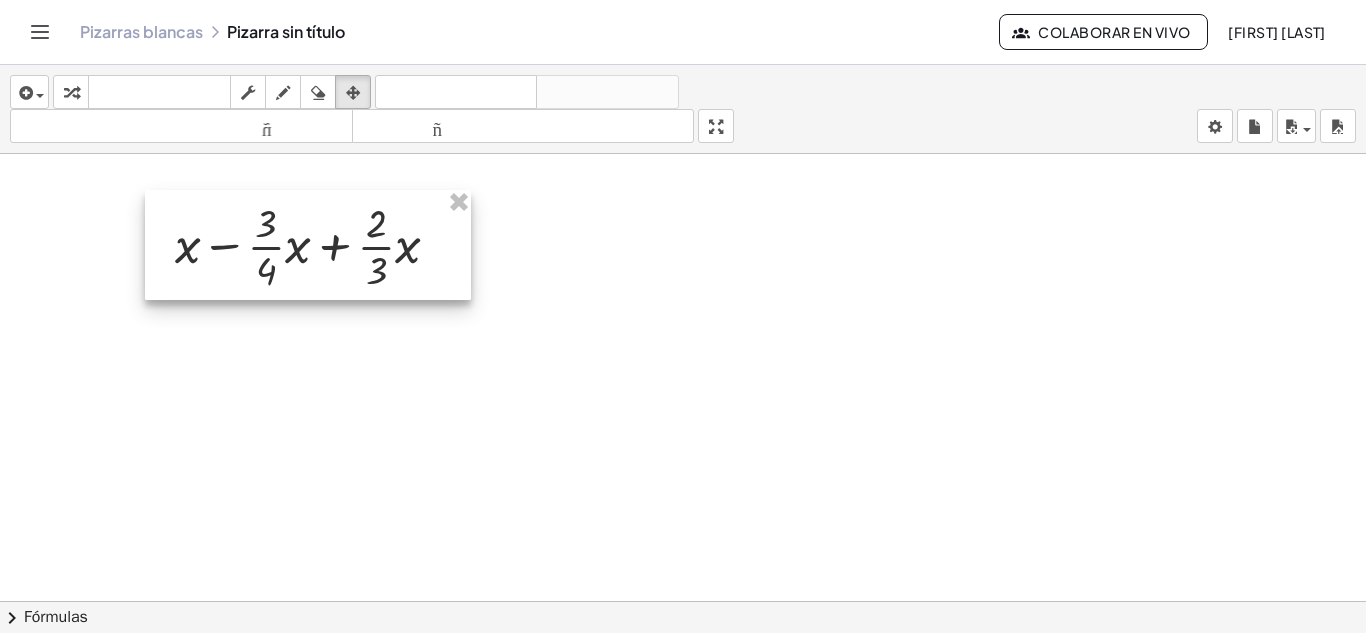 click at bounding box center [308, 245] 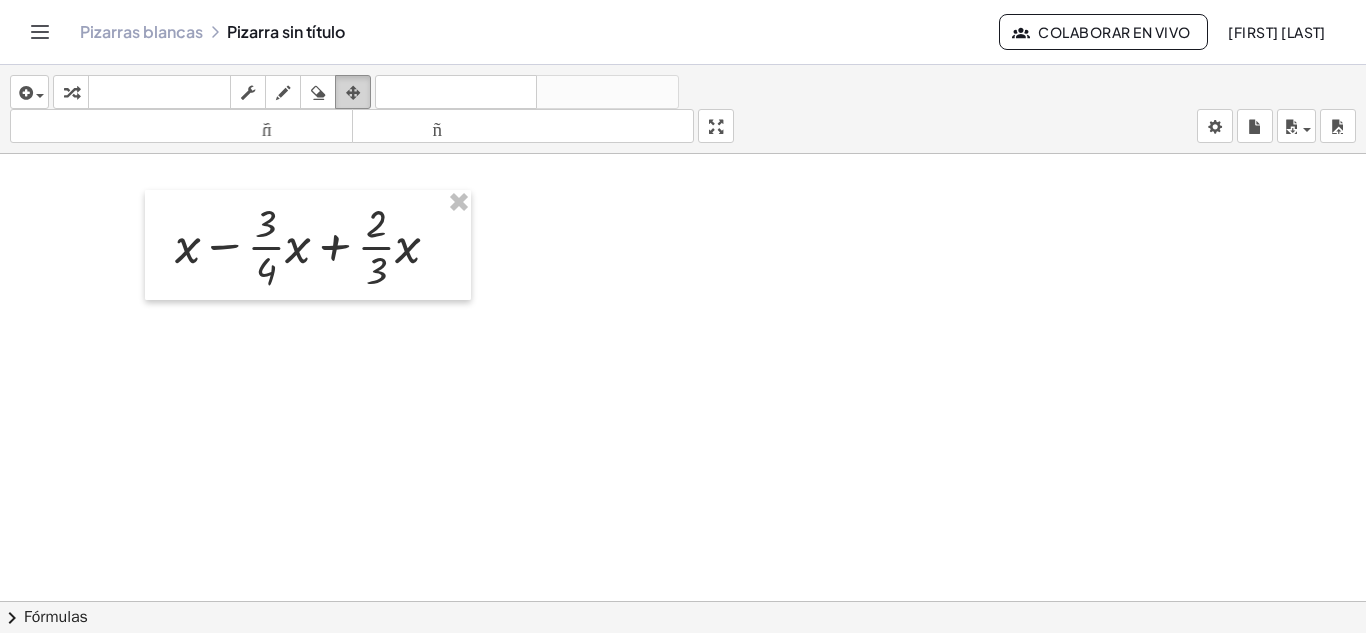 click at bounding box center [353, 93] 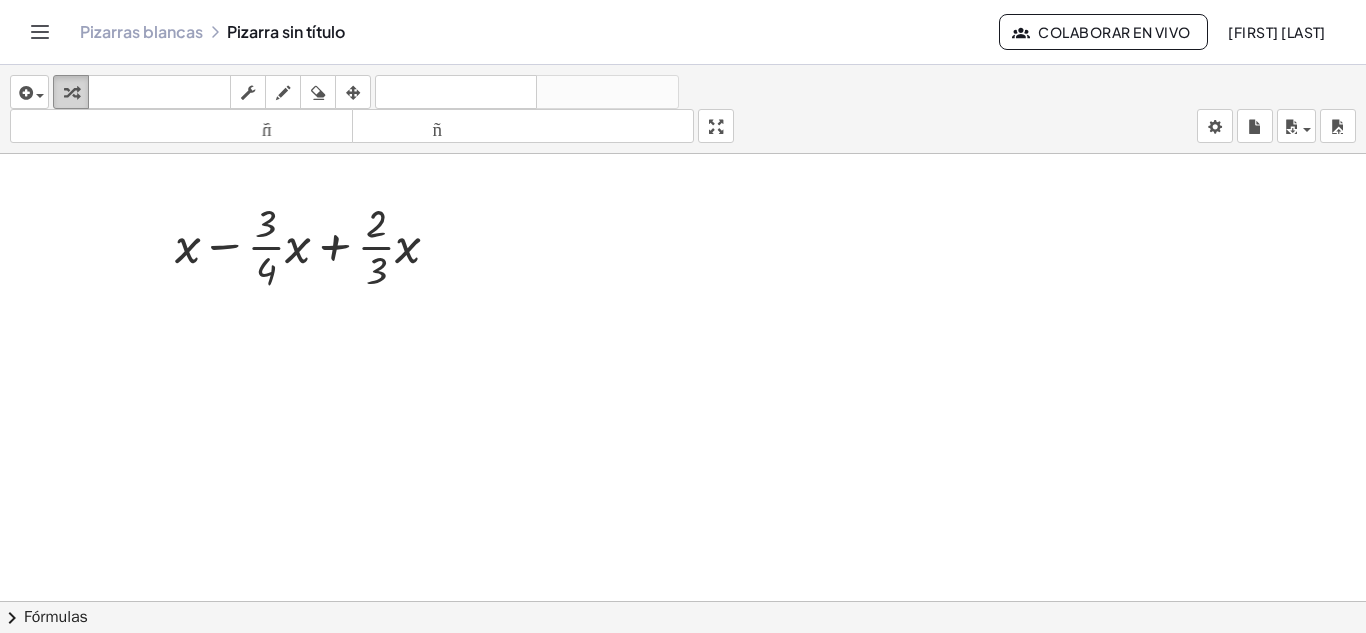 click at bounding box center [71, 92] 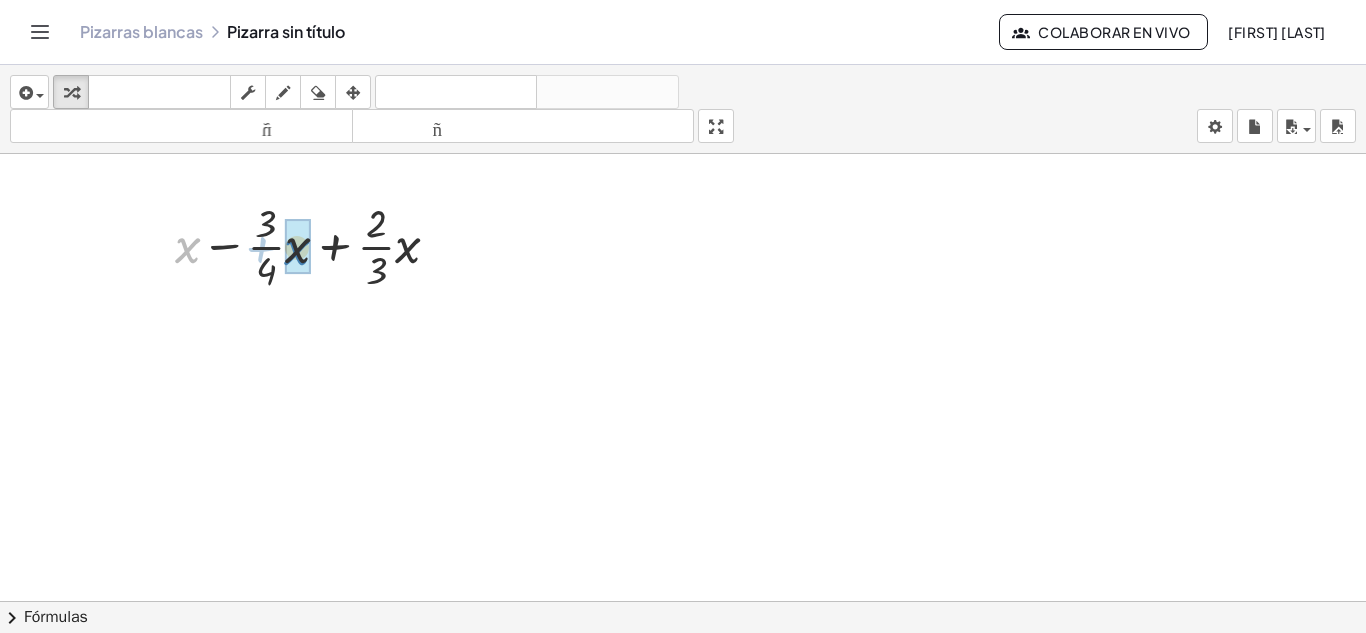 drag, startPoint x: 190, startPoint y: 253, endPoint x: 299, endPoint y: 254, distance: 109.004585 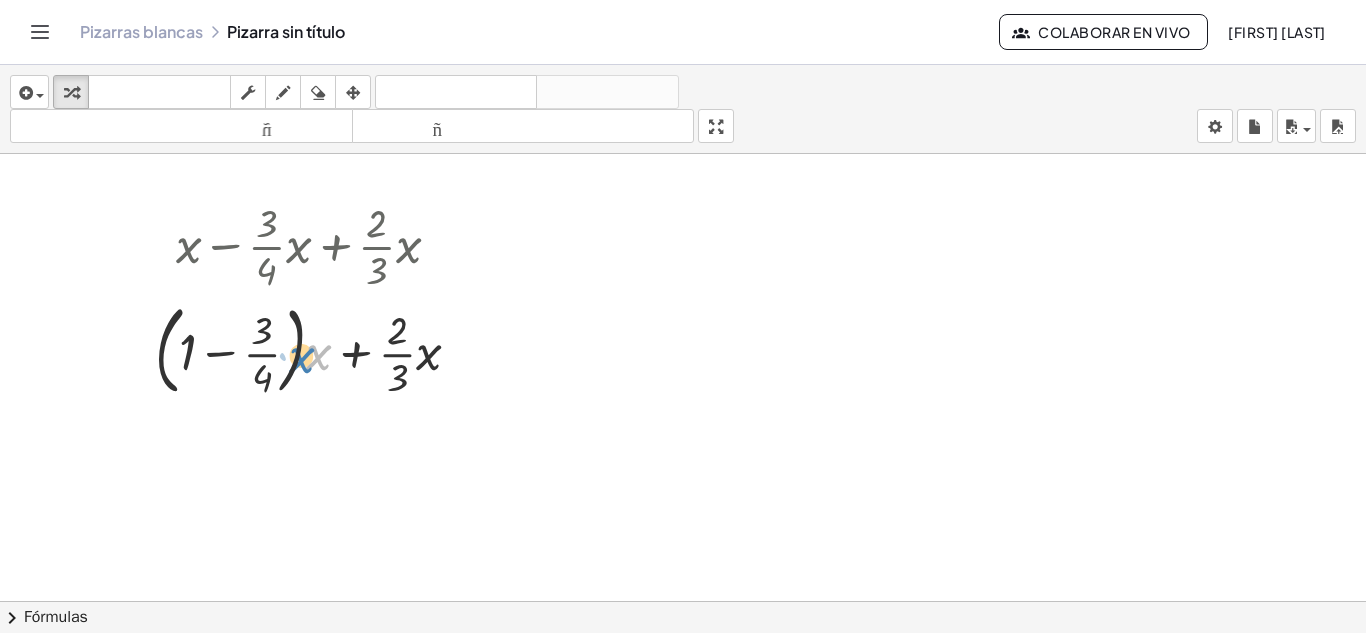 drag, startPoint x: 320, startPoint y: 357, endPoint x: 306, endPoint y: 357, distance: 14 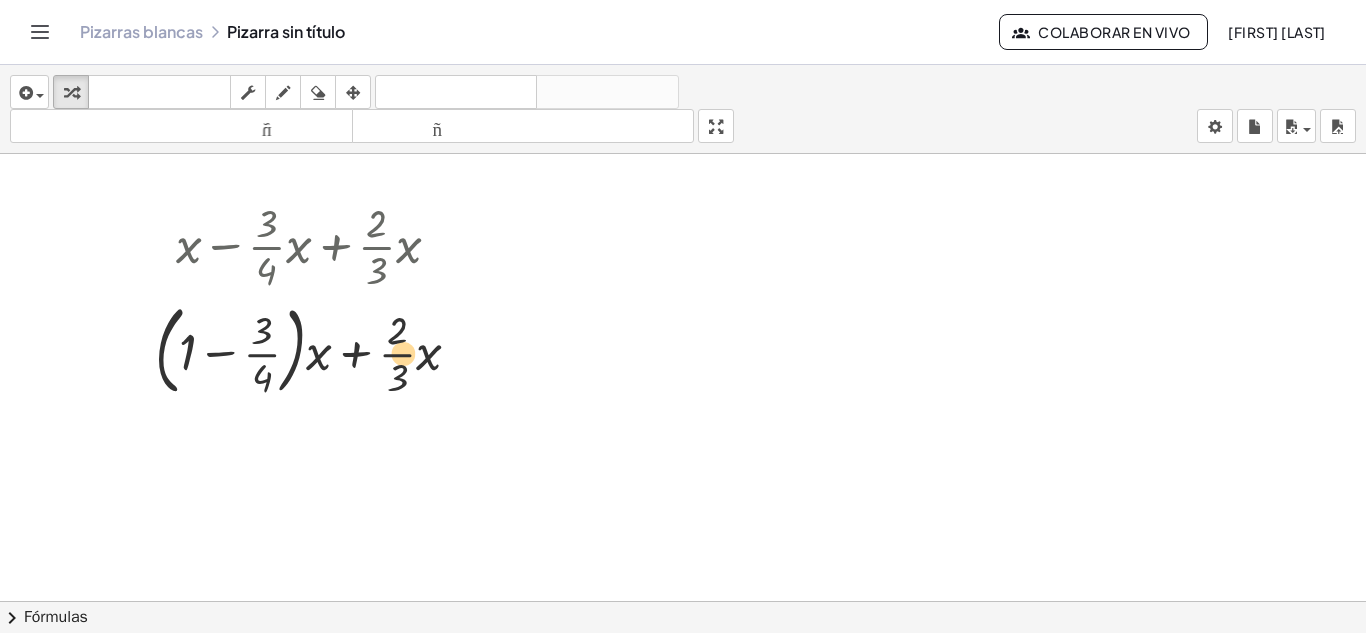 drag, startPoint x: 270, startPoint y: 355, endPoint x: 404, endPoint y: 354, distance: 134.00374 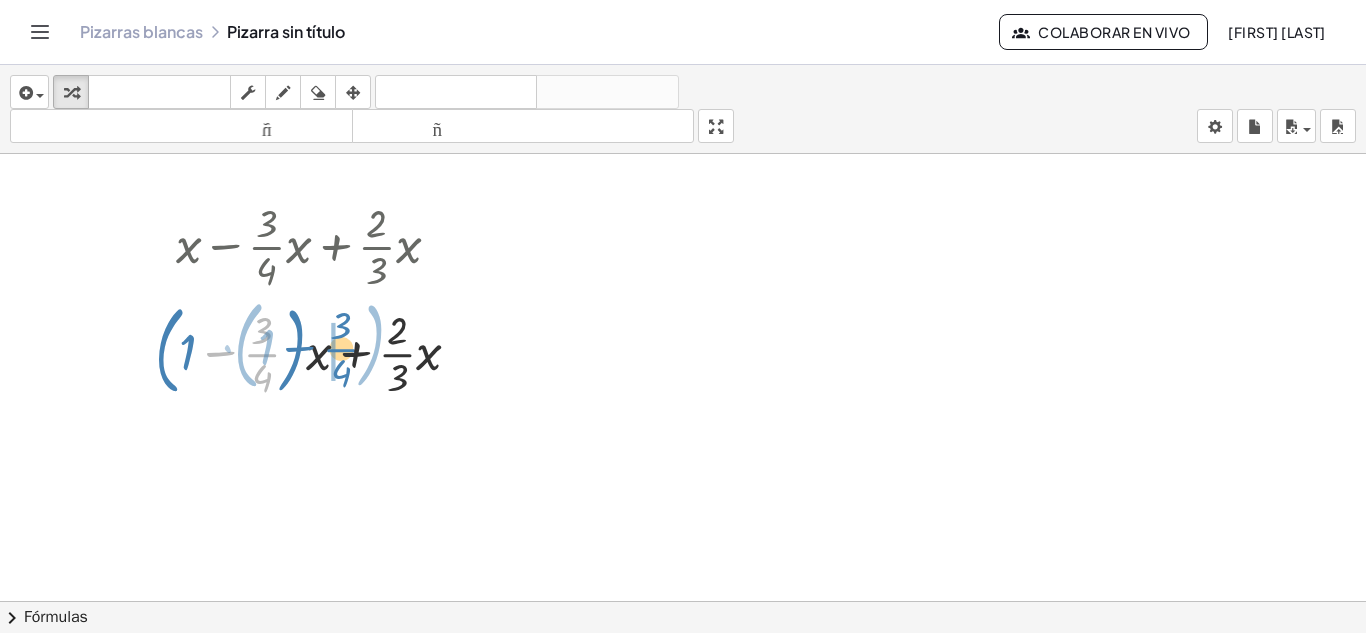 drag, startPoint x: 266, startPoint y: 348, endPoint x: 345, endPoint y: 343, distance: 79.15807 